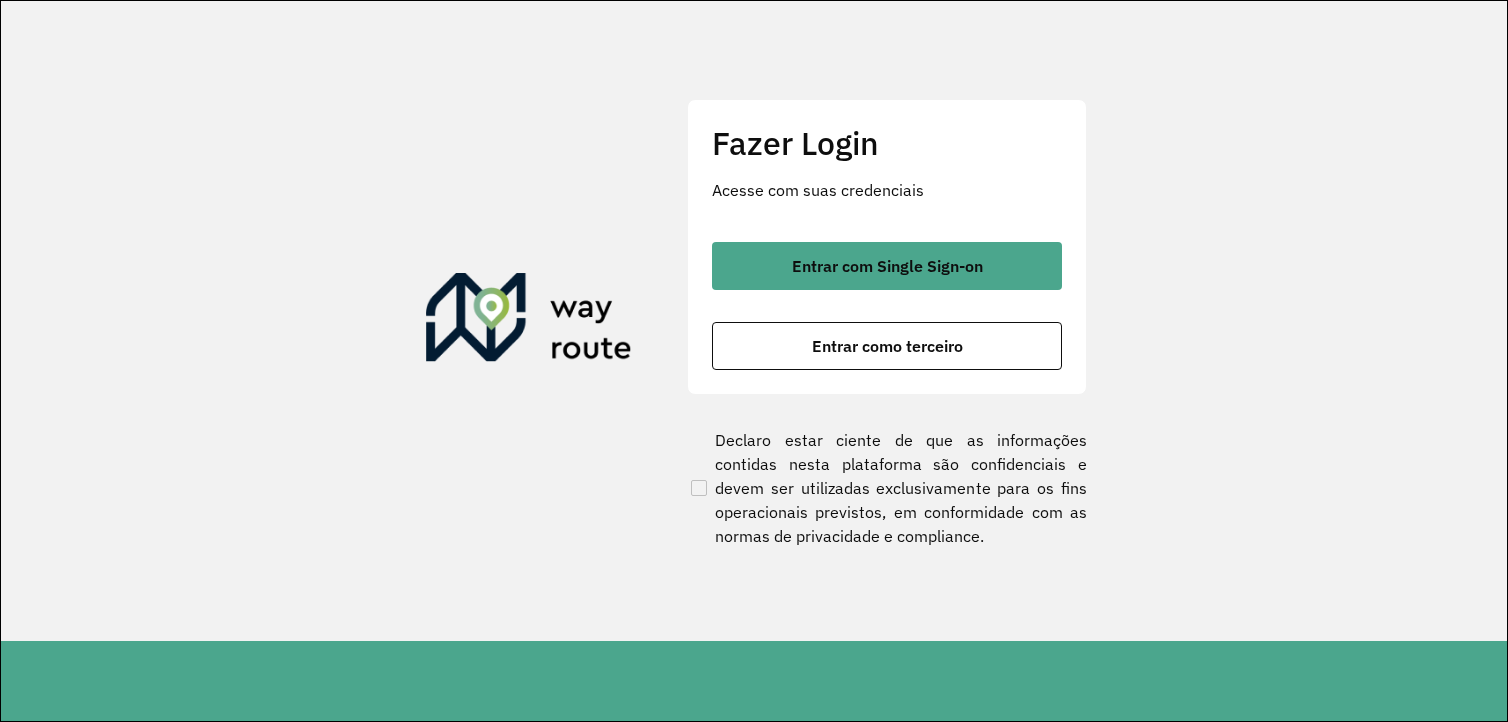 scroll, scrollTop: 0, scrollLeft: 0, axis: both 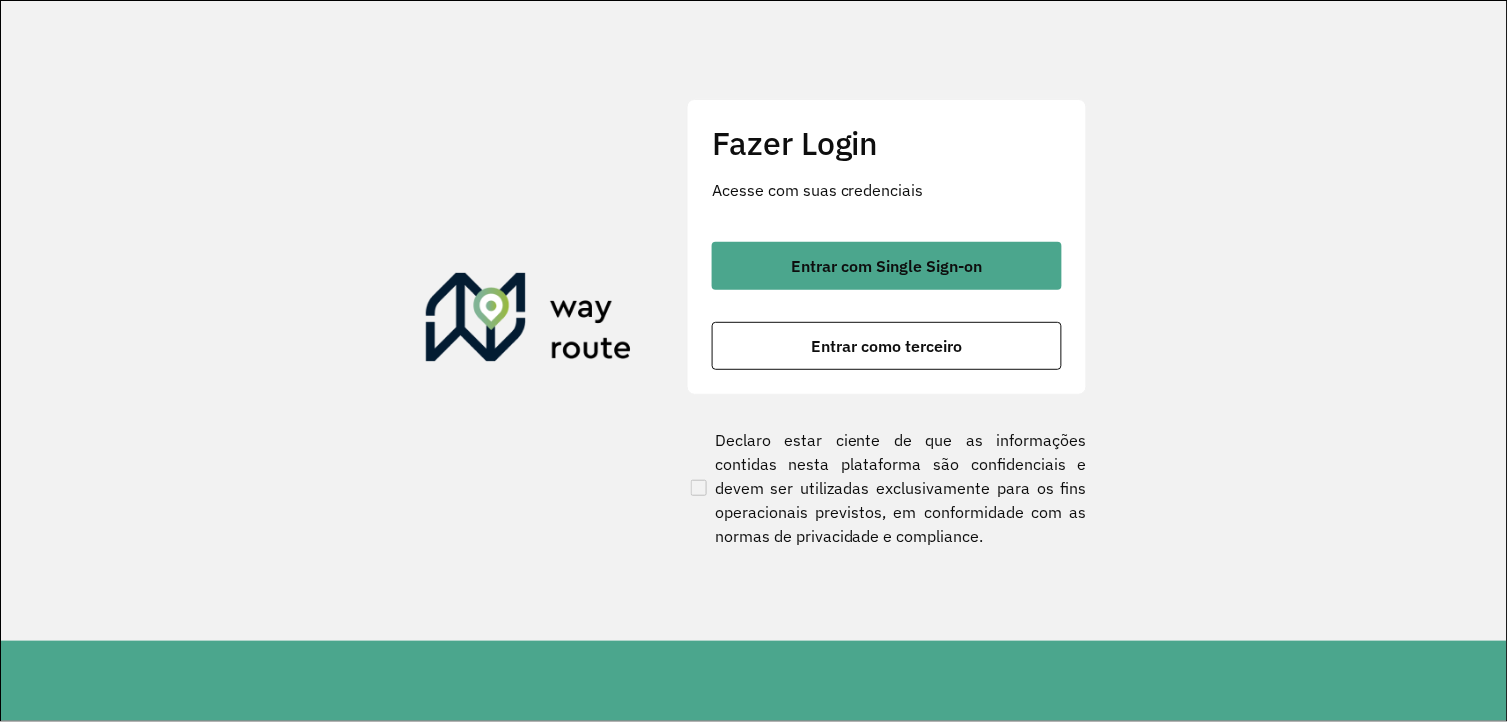 click on "Entrar como terceiro" at bounding box center (887, 346) 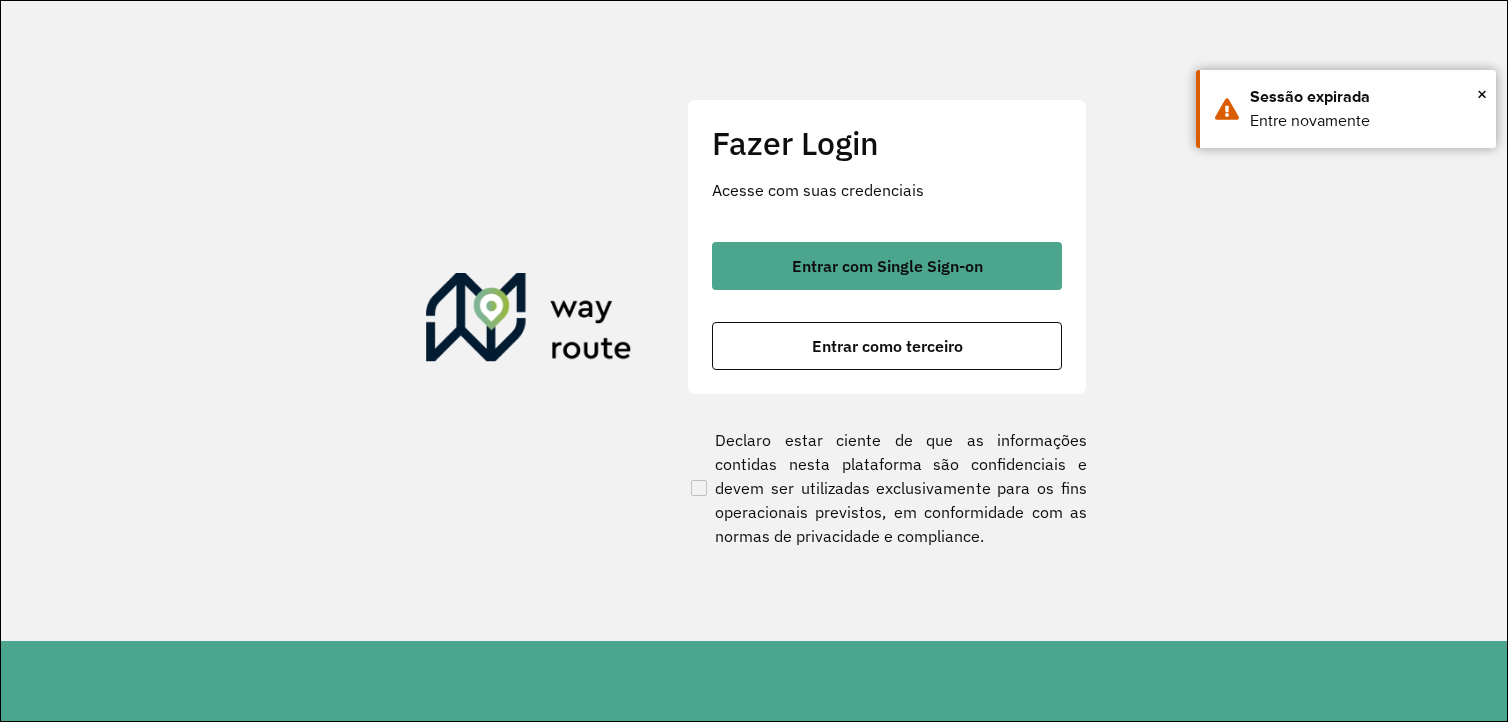 scroll, scrollTop: 0, scrollLeft: 0, axis: both 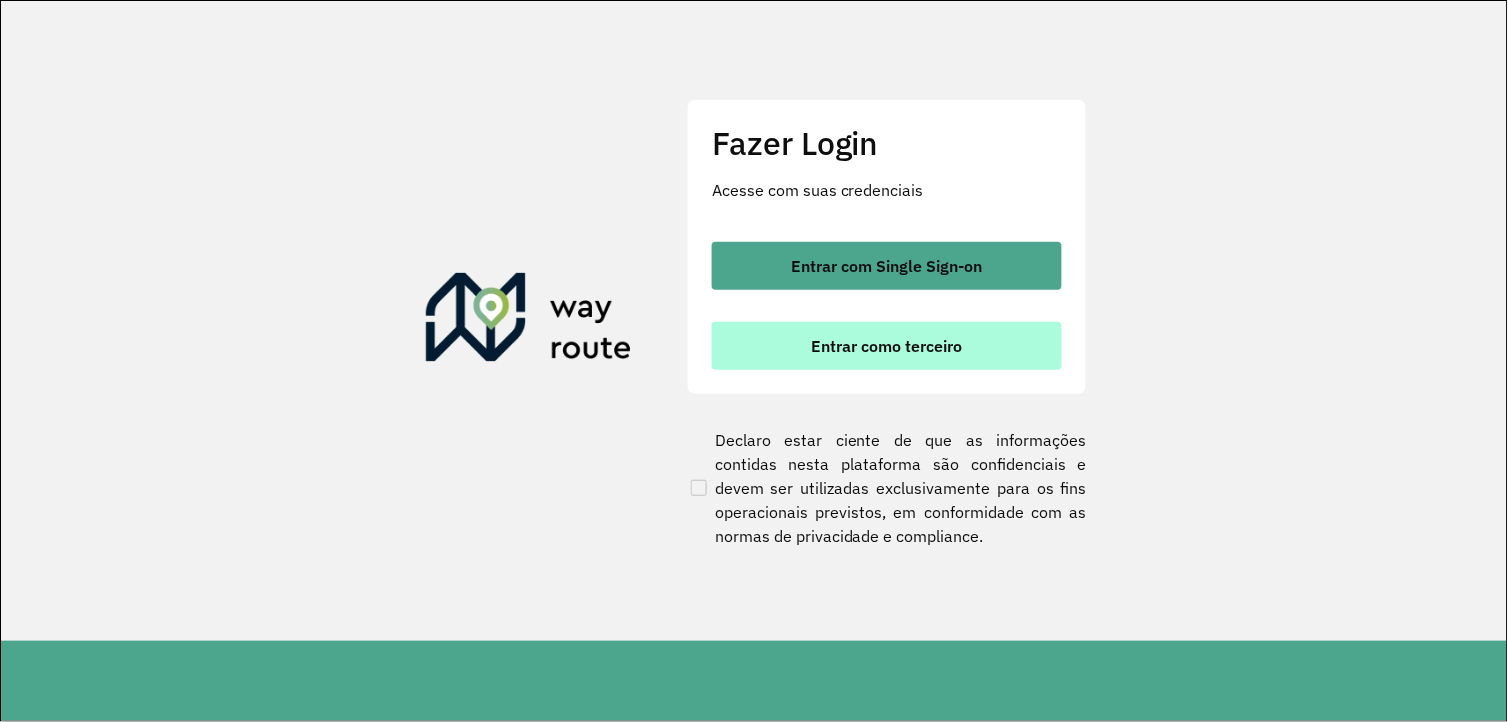 click on "Entrar como terceiro" at bounding box center [887, 346] 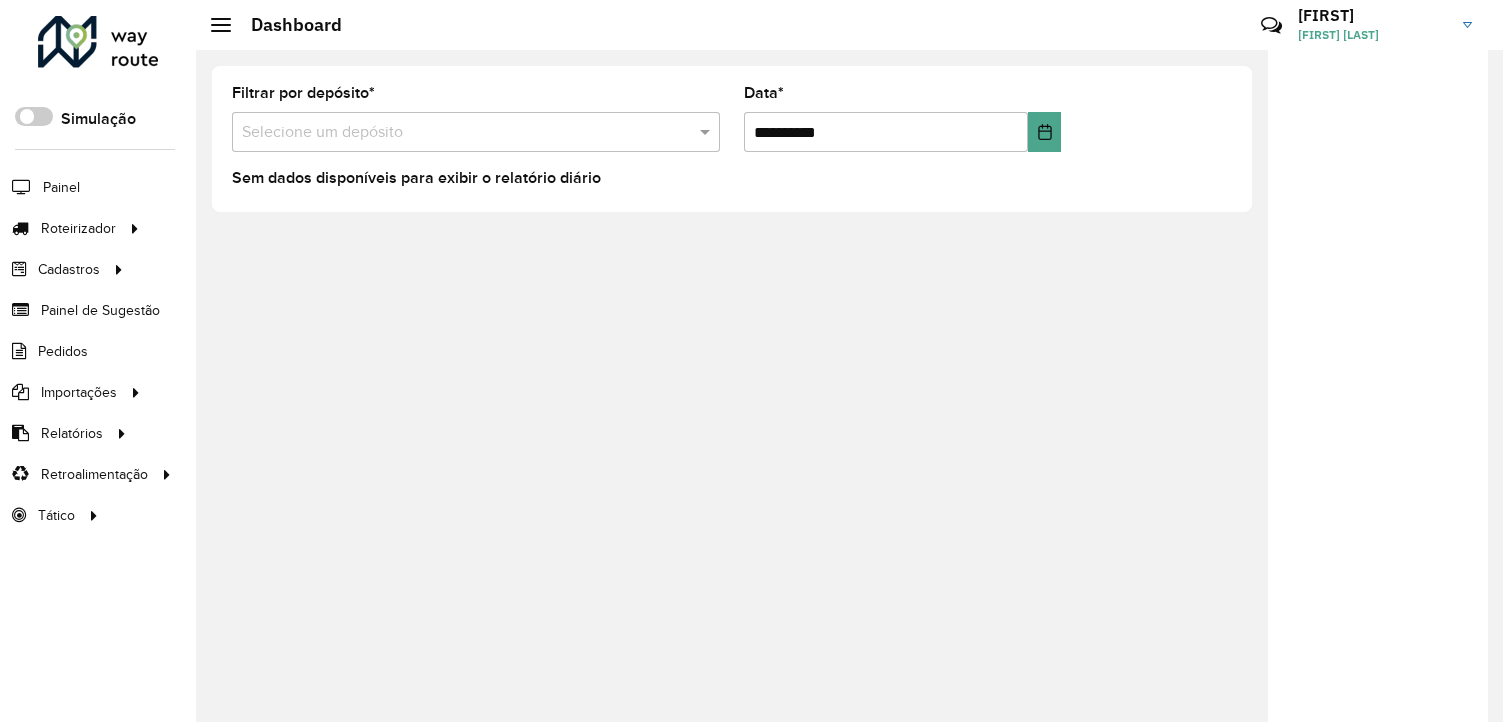 scroll, scrollTop: 0, scrollLeft: 0, axis: both 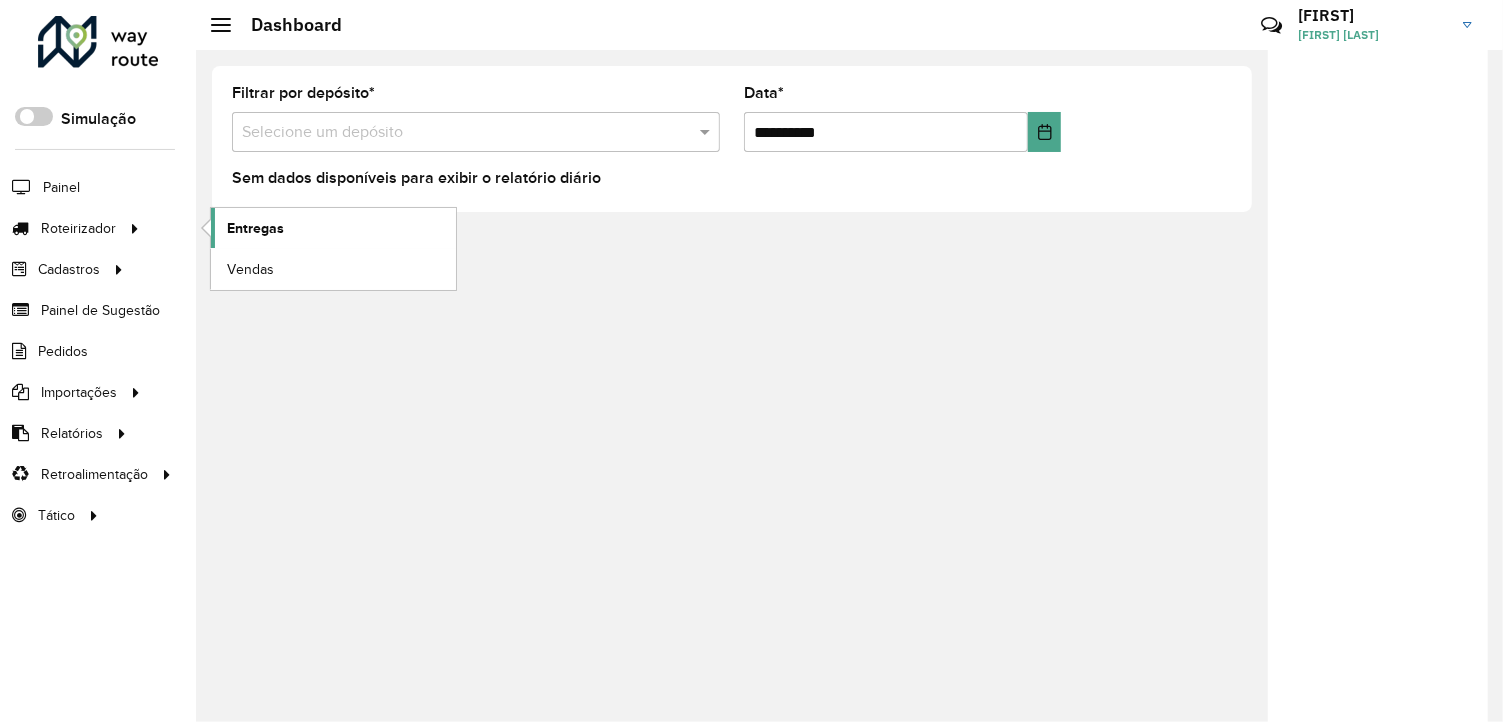 click on "Entregas" 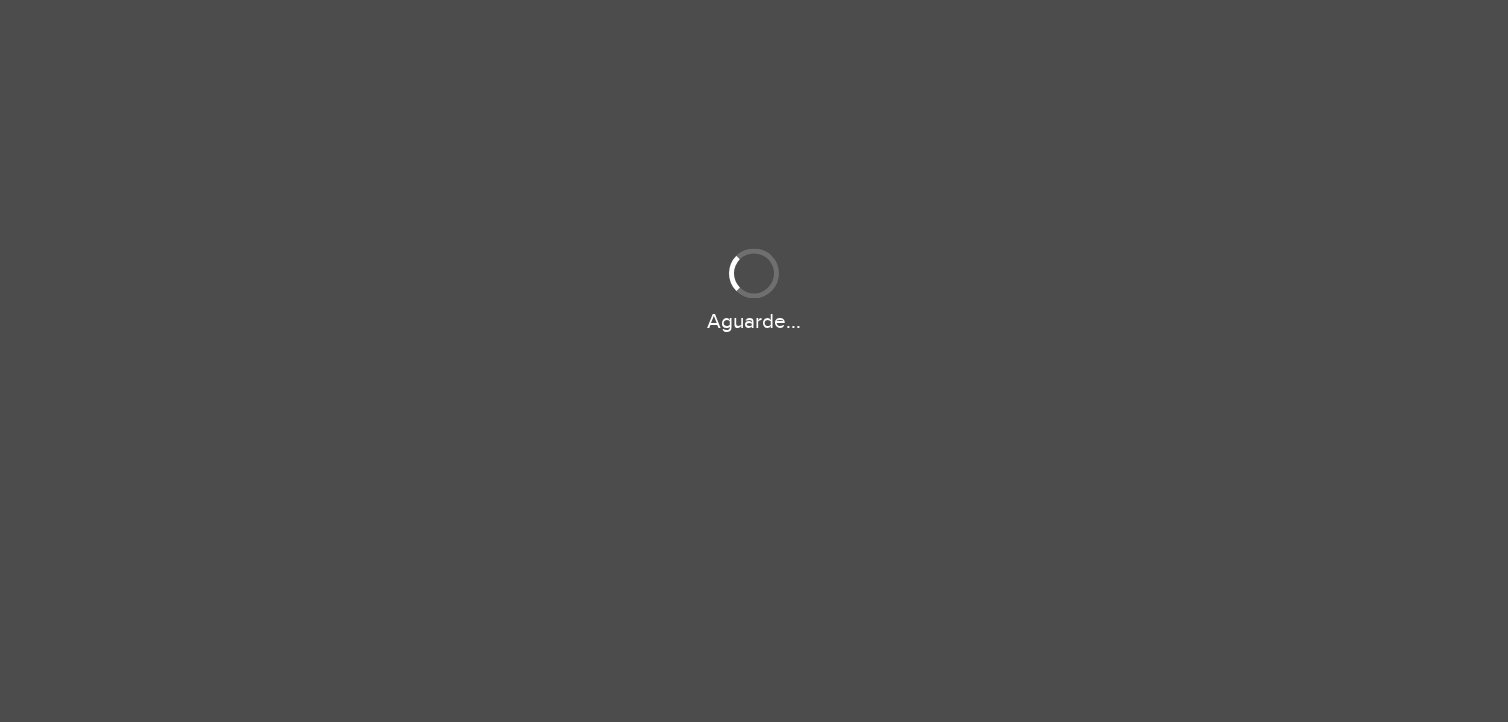 scroll, scrollTop: 0, scrollLeft: 0, axis: both 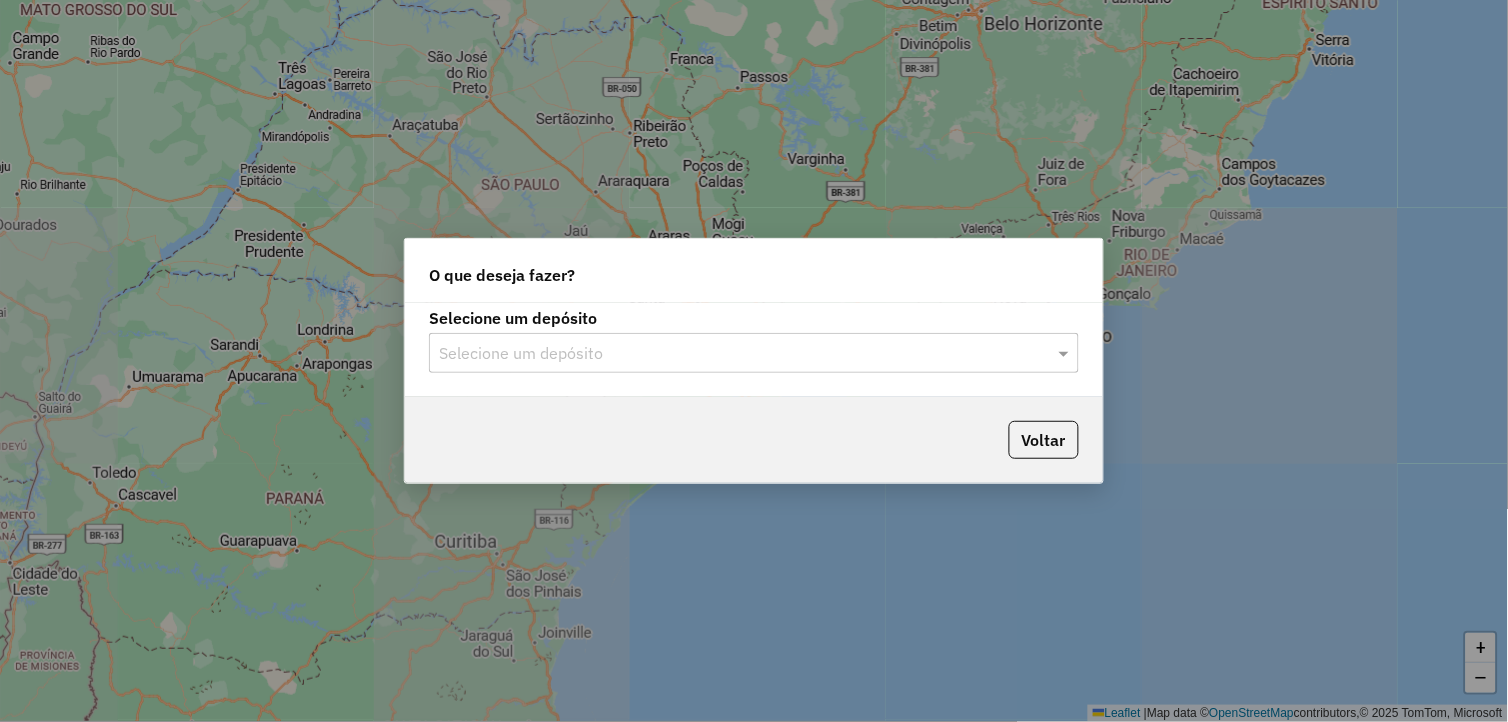click on "Selecione um depósito" 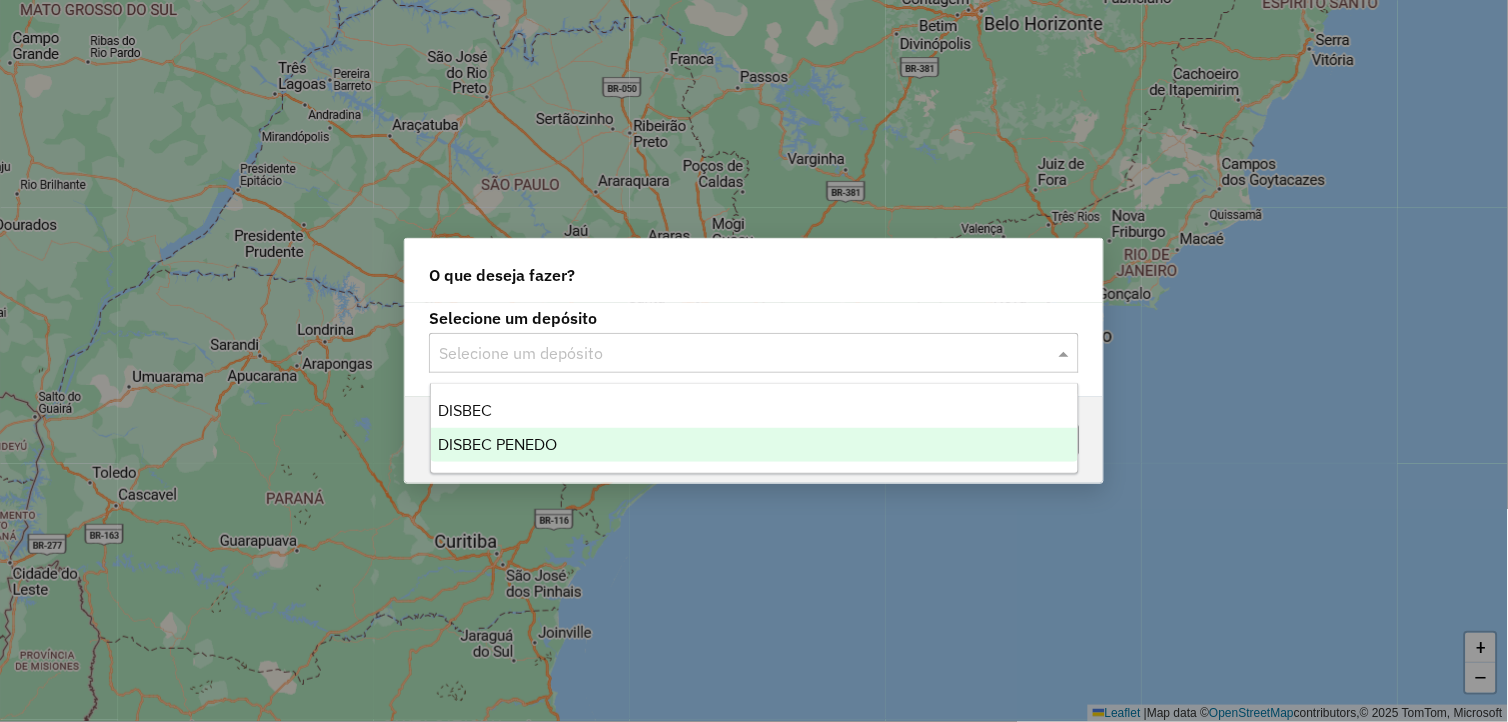 click on "DISBEC PENEDO" at bounding box center (755, 445) 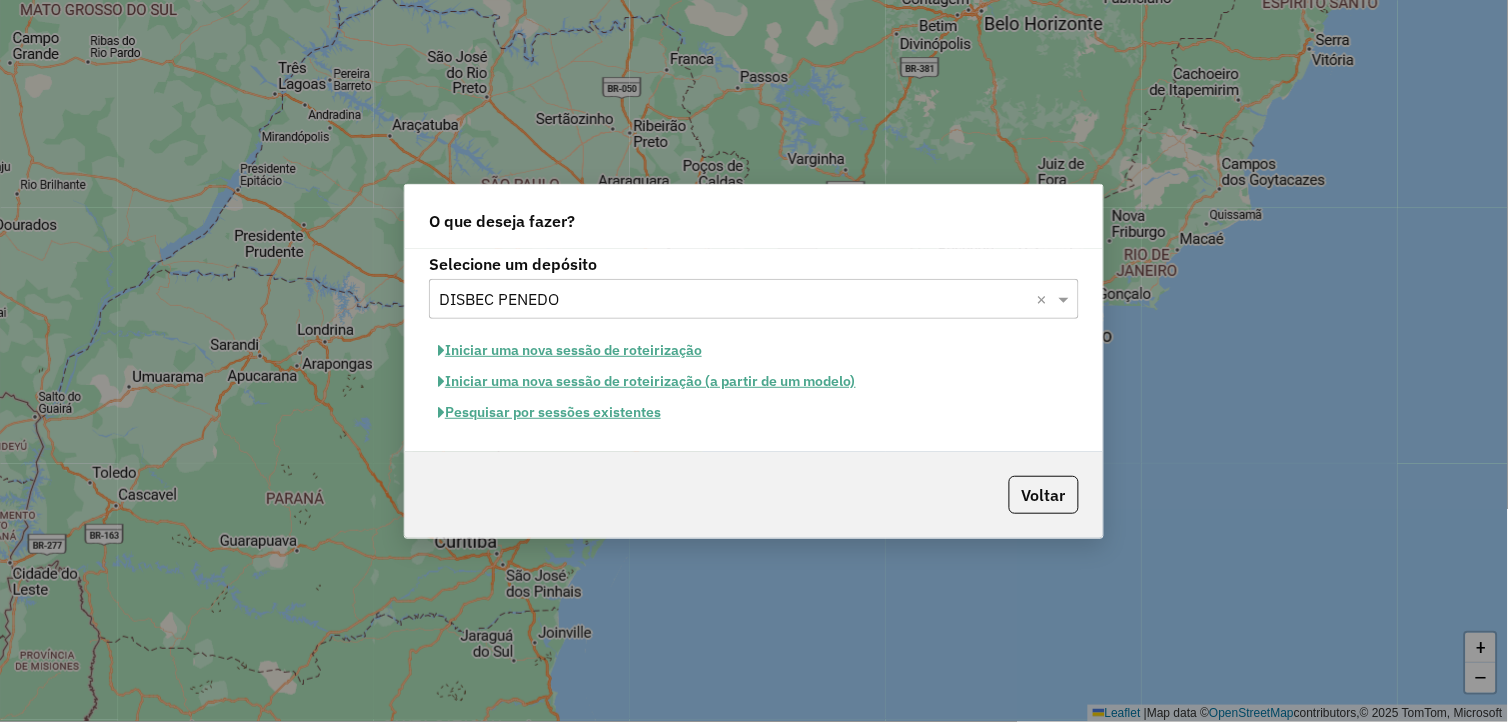 click on "Pesquisar por sessões existentes" 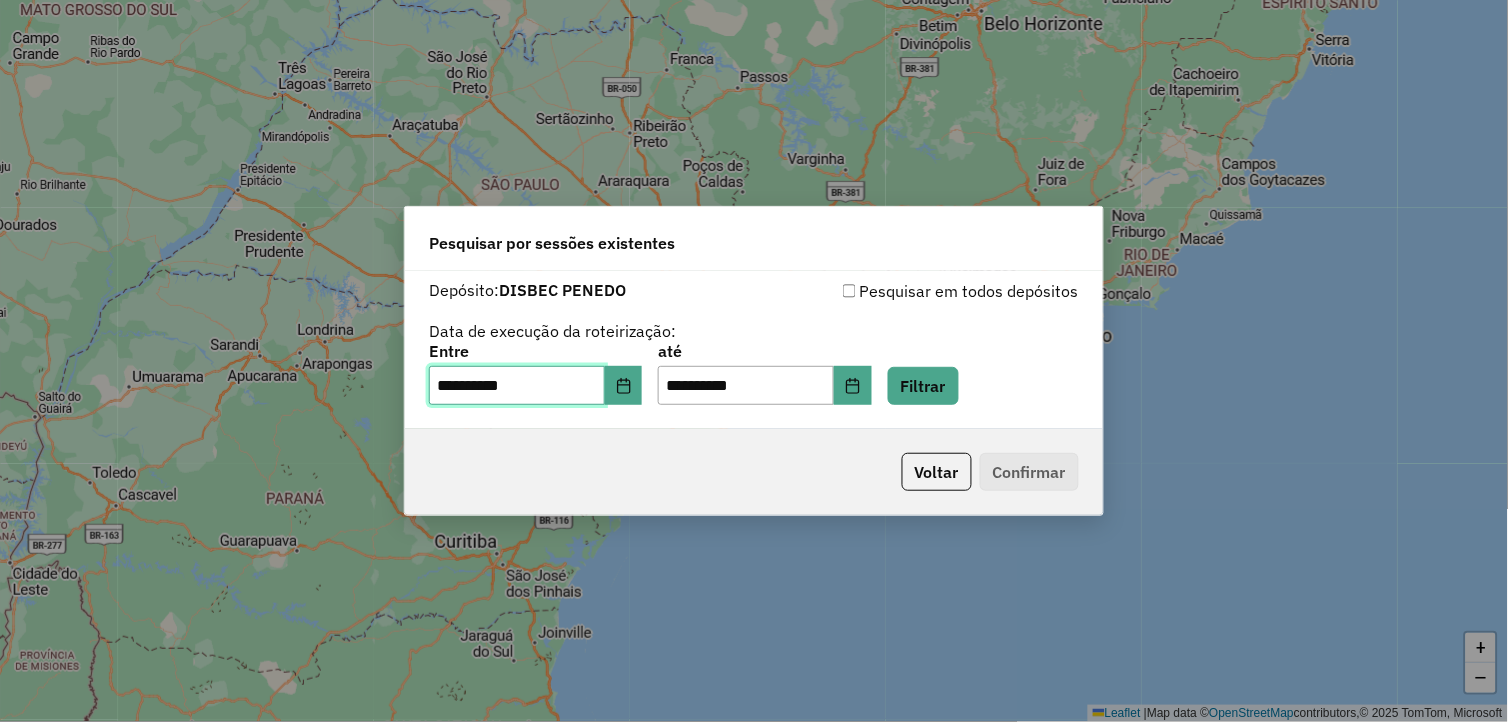 click on "**********" at bounding box center [517, 386] 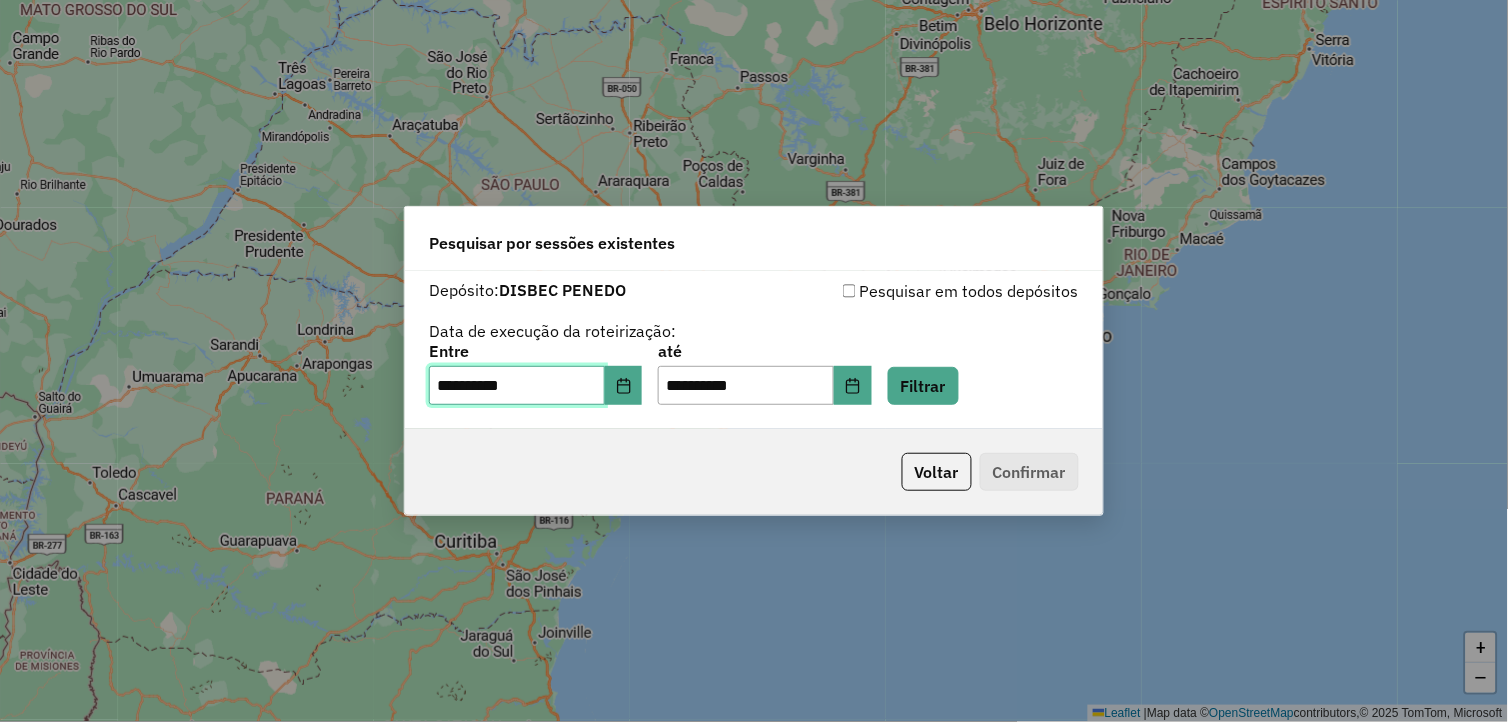 type on "**********" 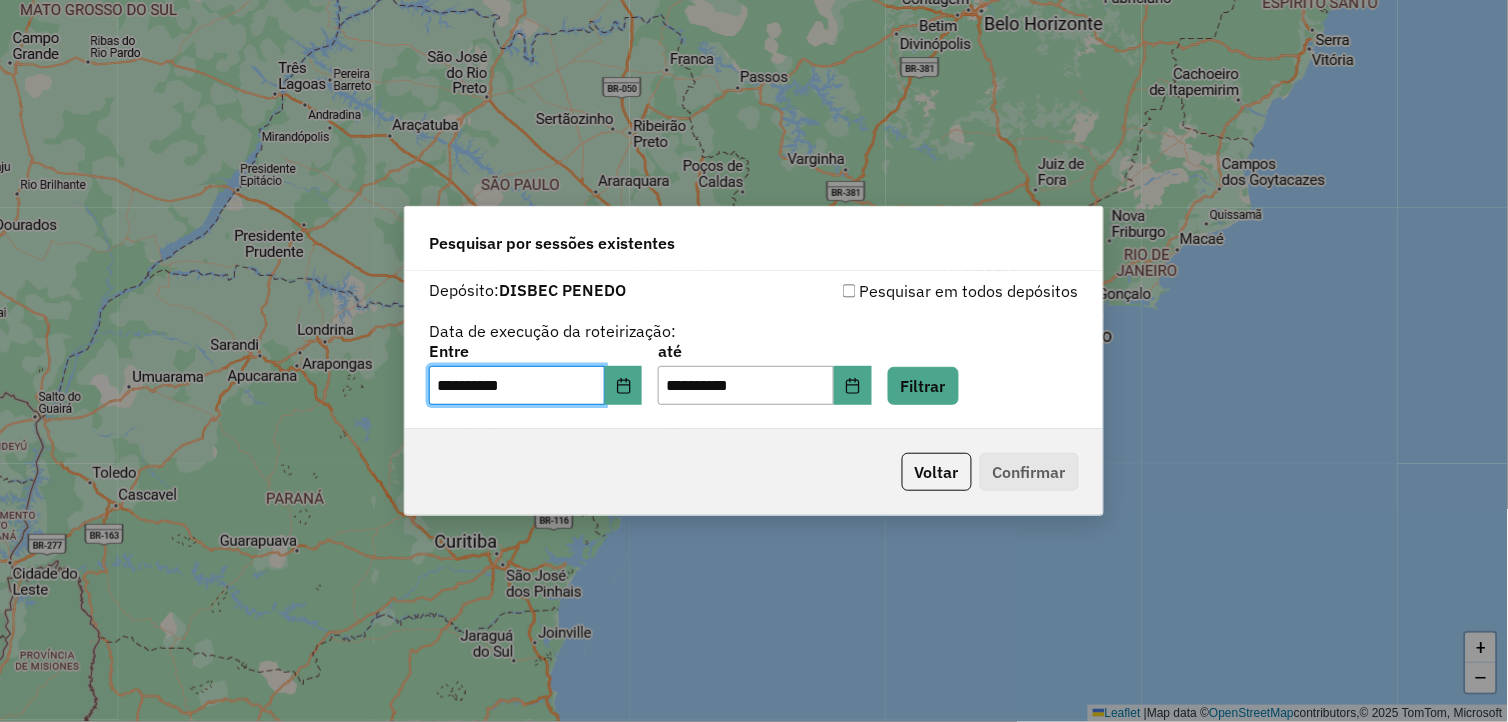 type 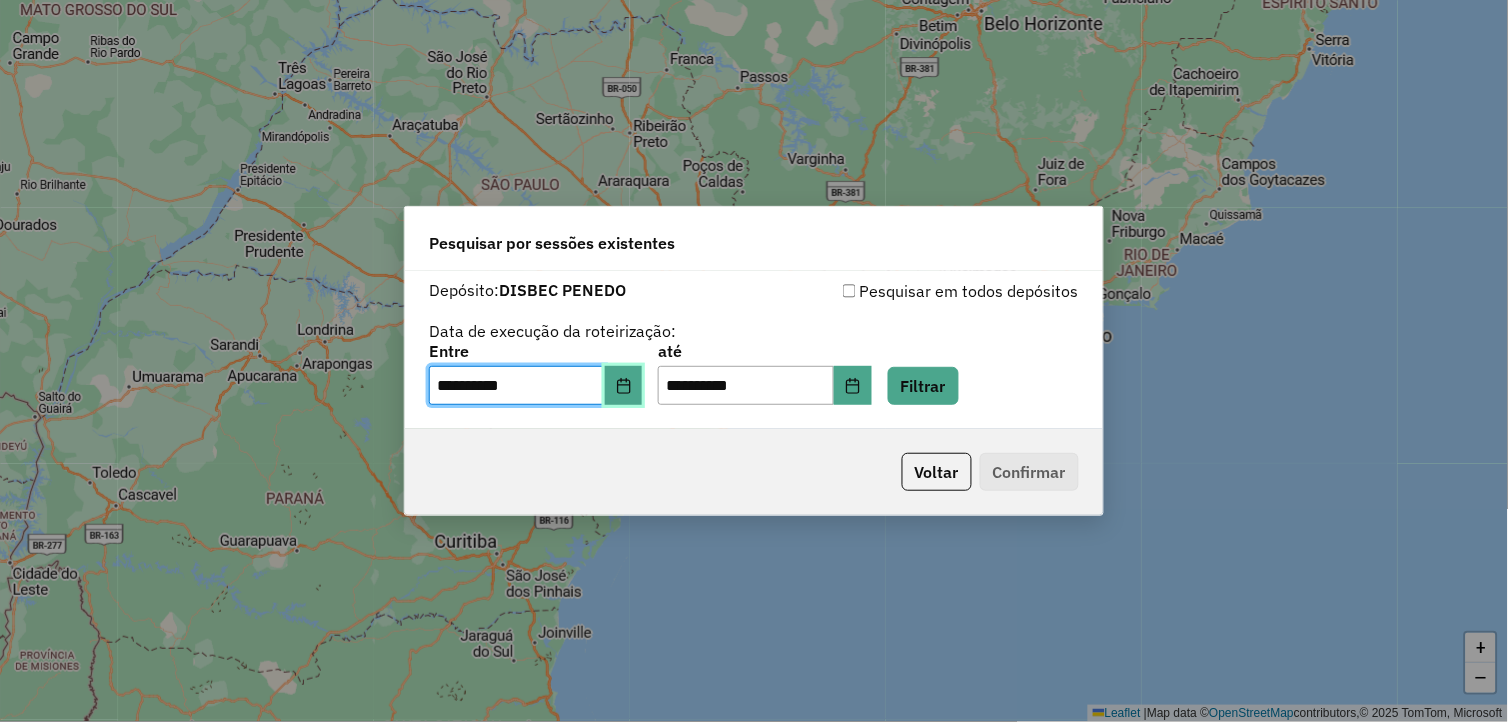 type on "**********" 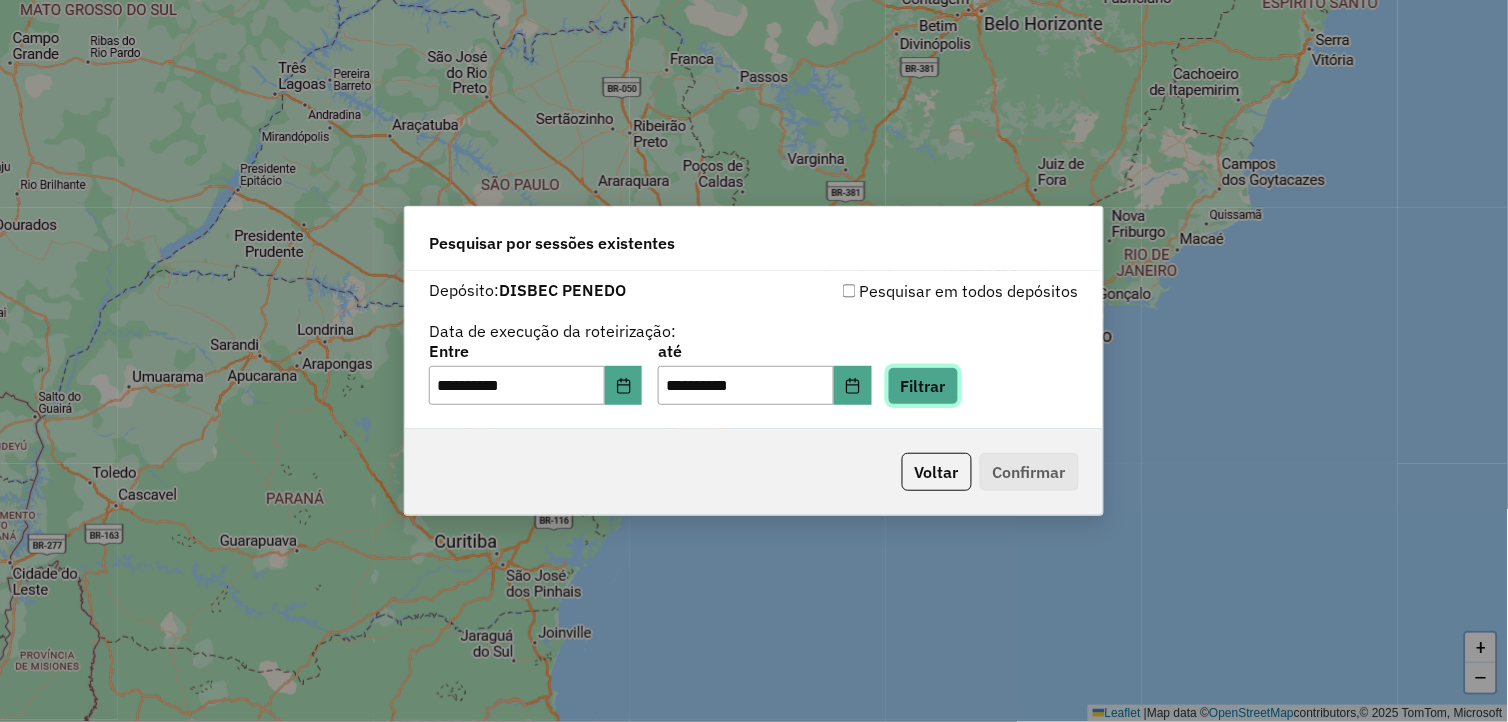 click on "Filtrar" 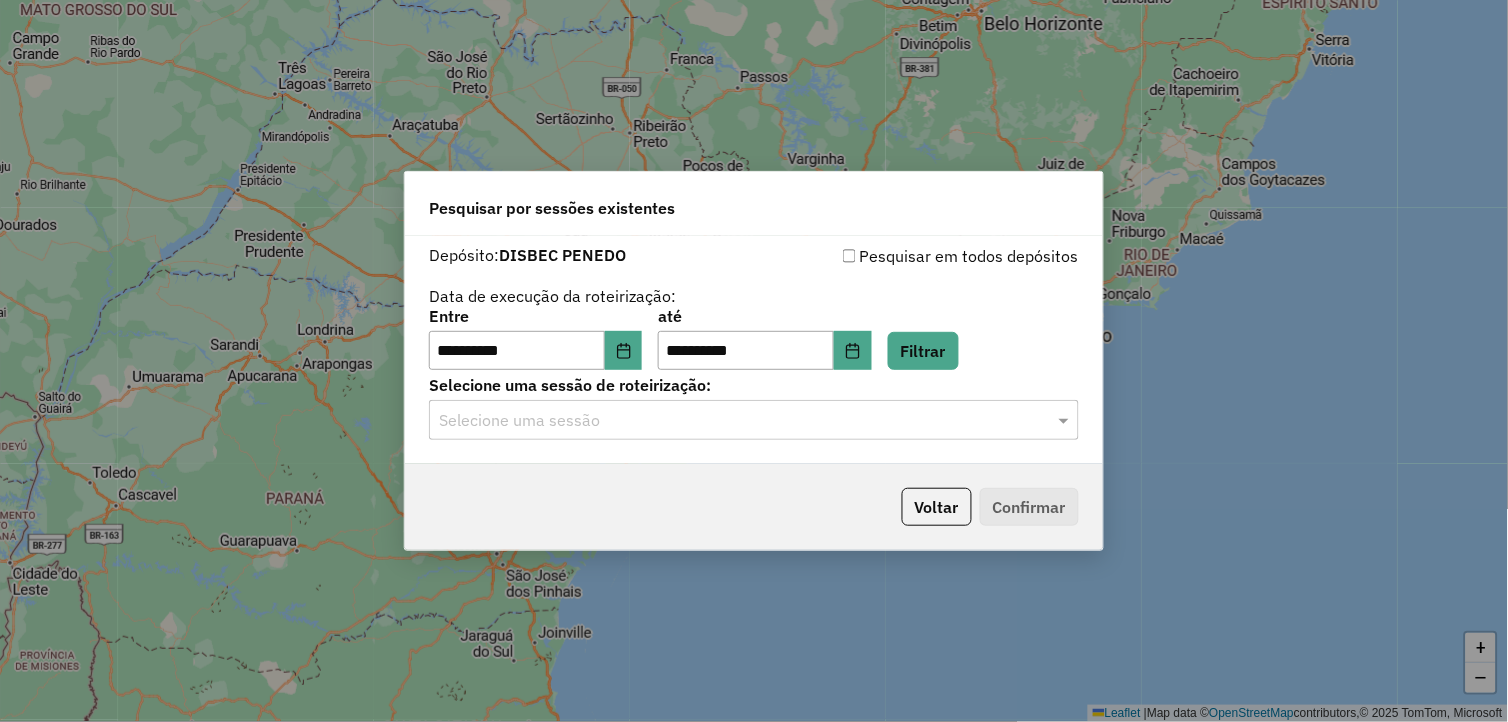 click 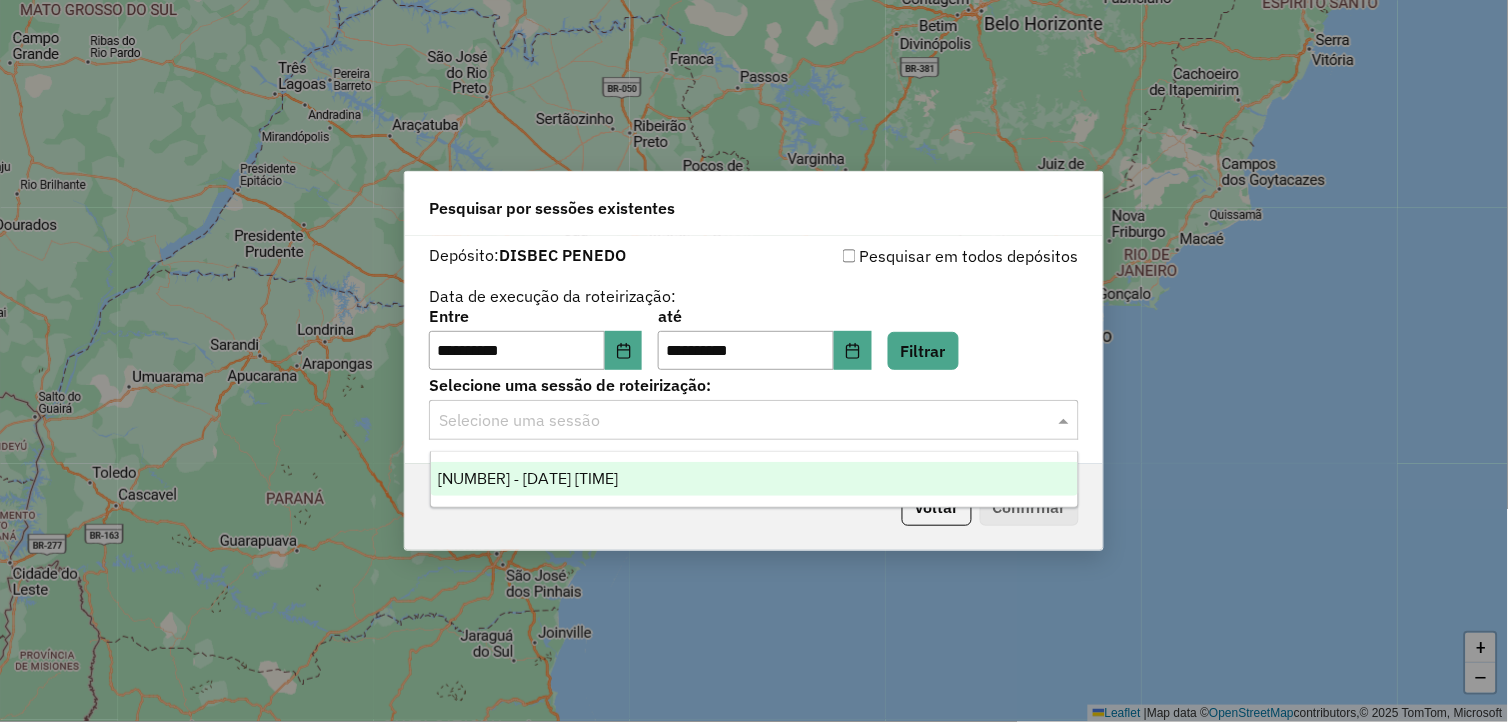 click on "974726 - 05/08/2025 17:52" at bounding box center [755, 479] 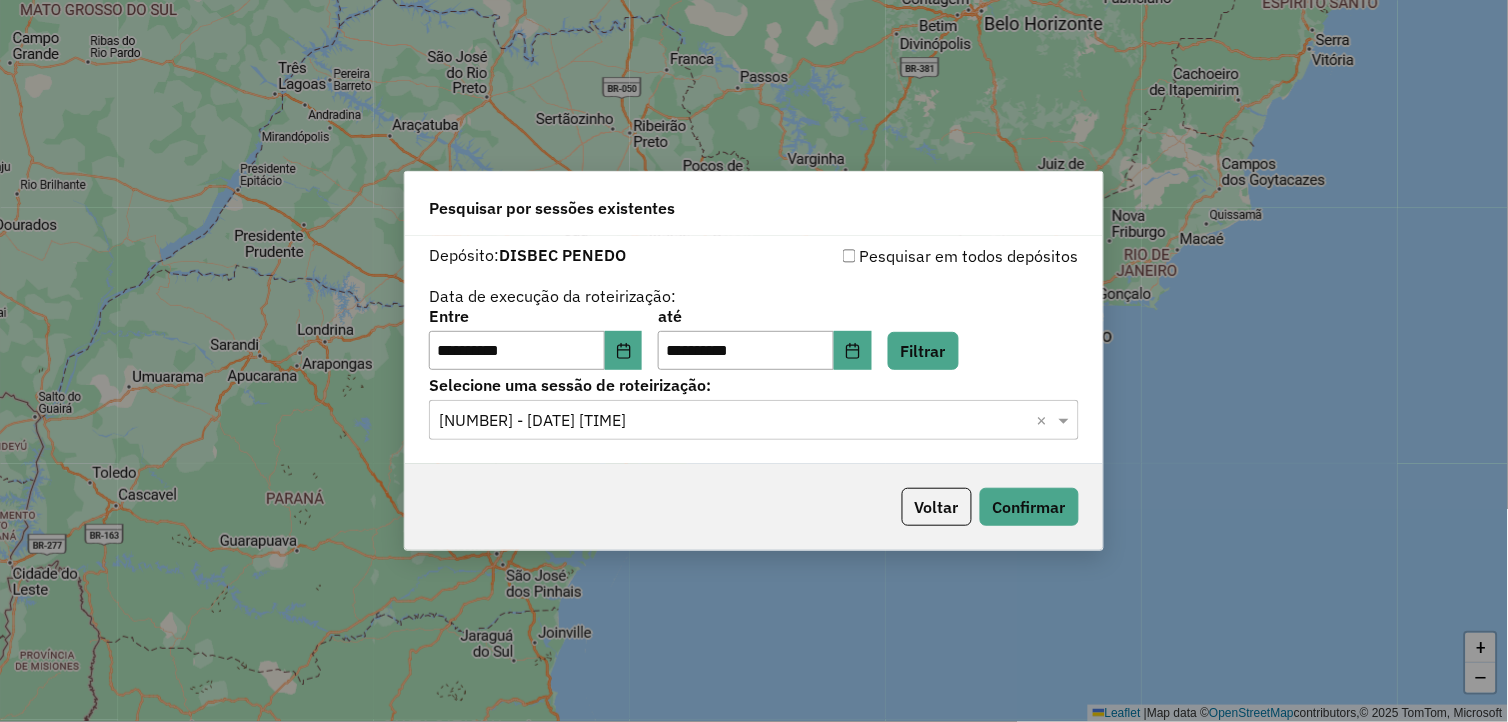 click on "Voltar   Confirmar" 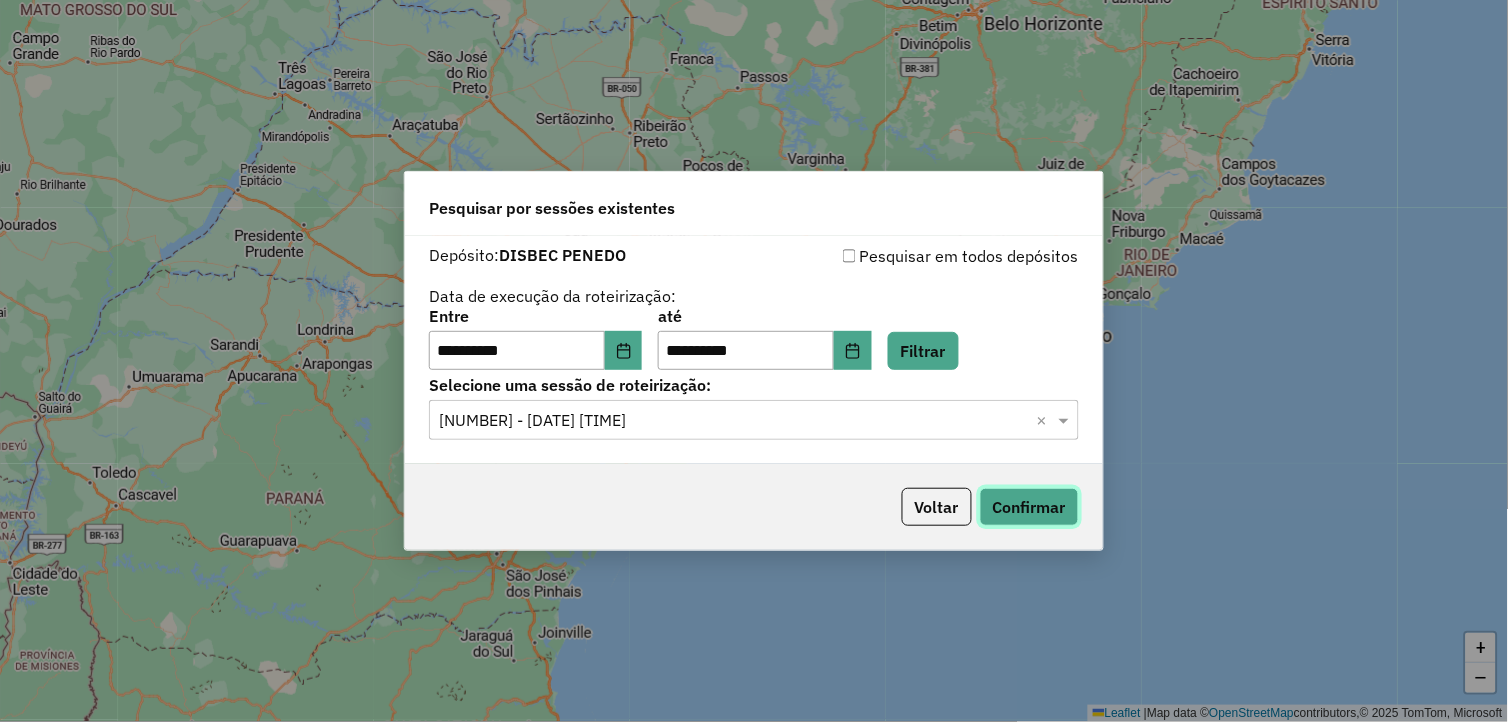 click on "Confirmar" 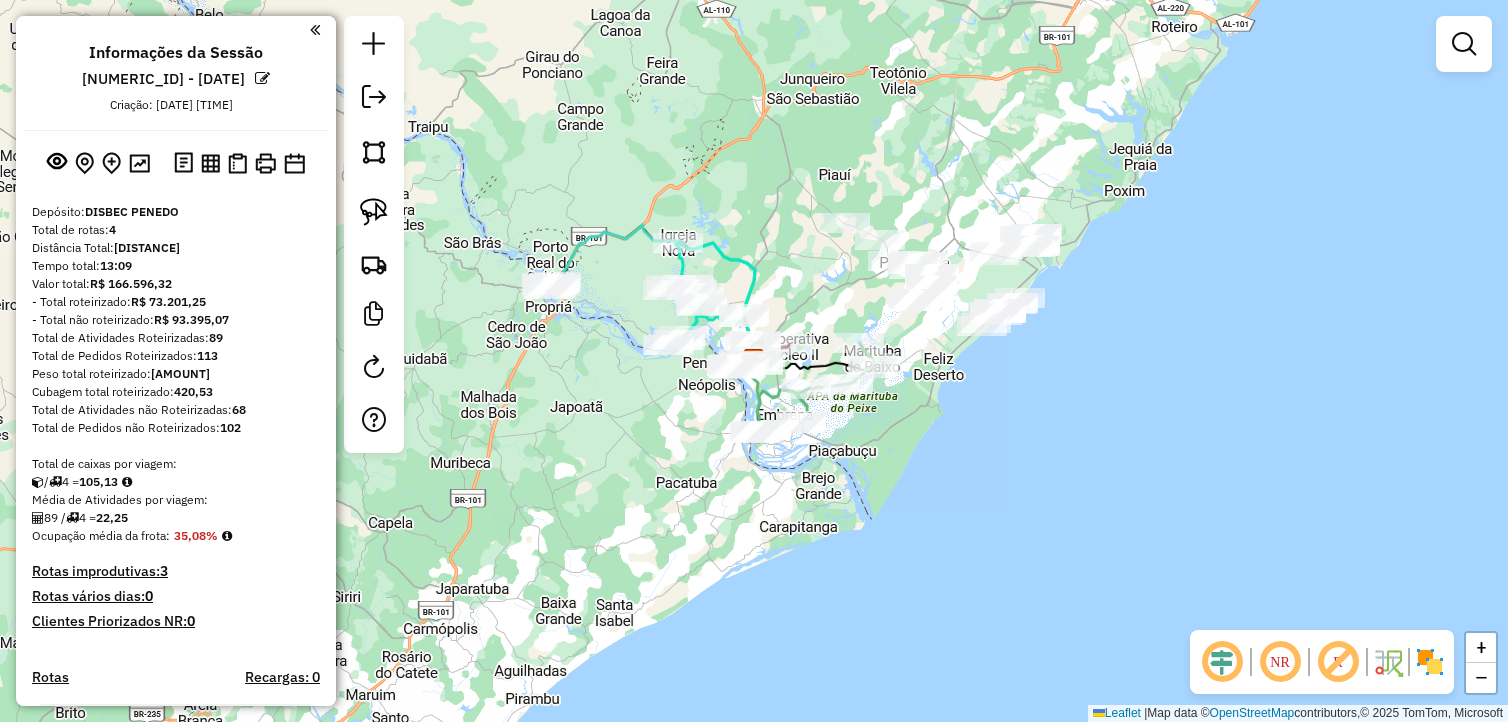 scroll, scrollTop: 0, scrollLeft: 0, axis: both 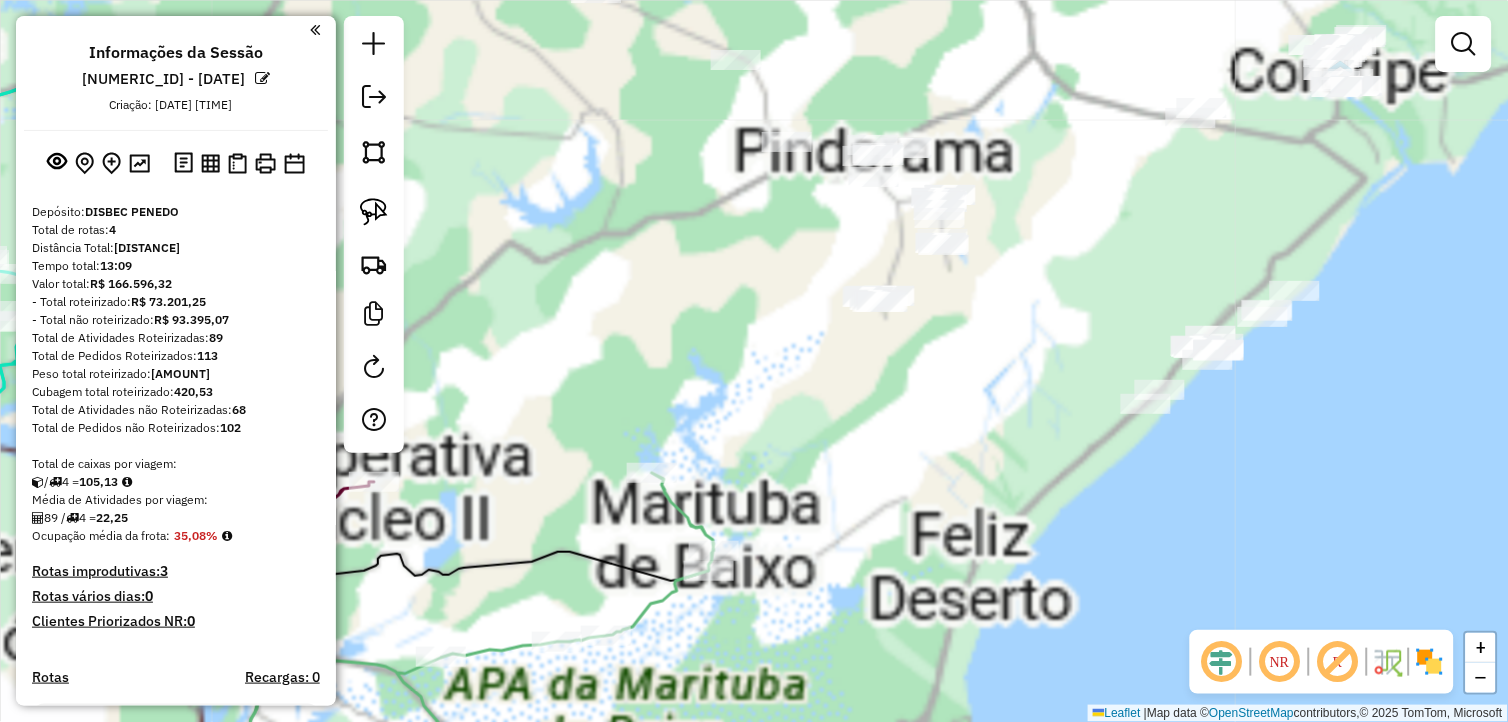 drag, startPoint x: 995, startPoint y: 163, endPoint x: 867, endPoint y: 87, distance: 148.86235 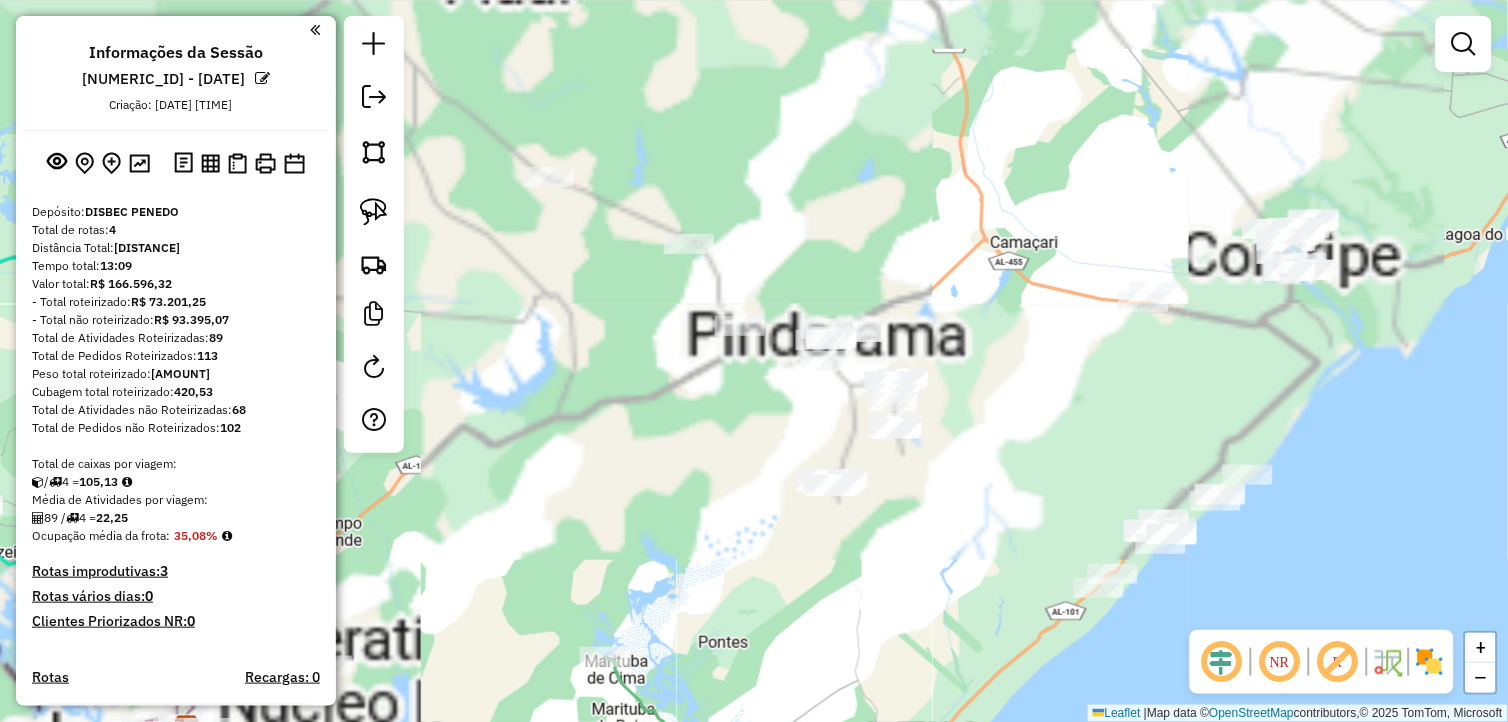drag, startPoint x: 843, startPoint y: 252, endPoint x: 795, endPoint y: 185, distance: 82.419655 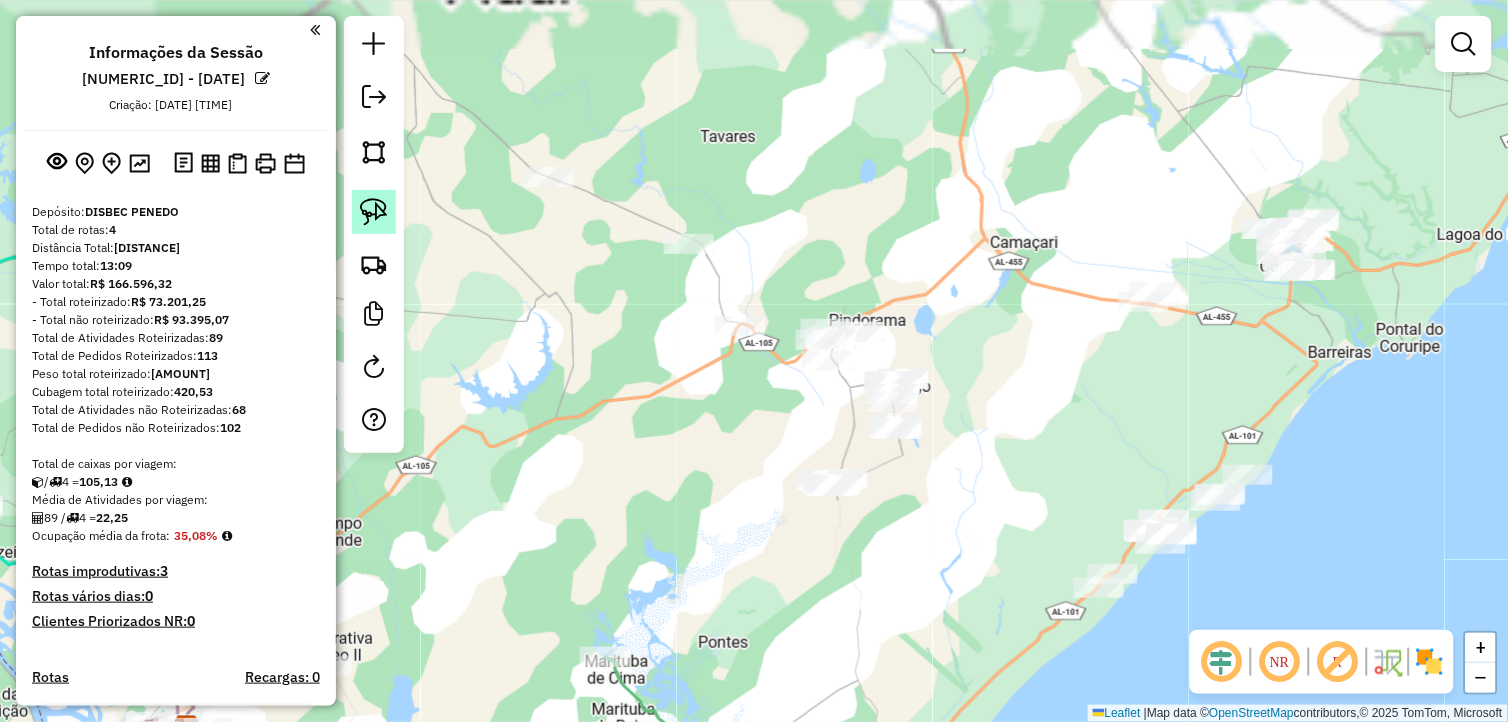 click 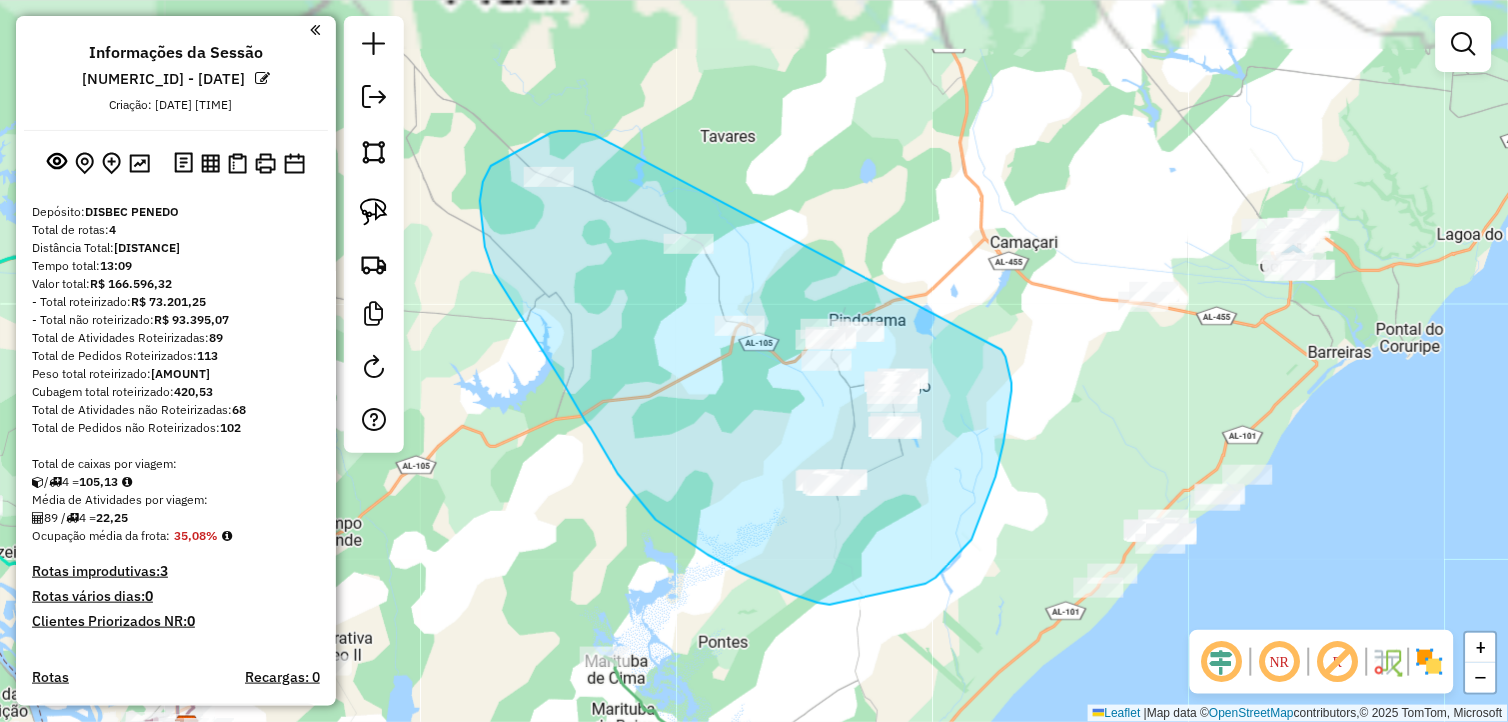 drag, startPoint x: 590, startPoint y: 133, endPoint x: 1001, endPoint y: 348, distance: 463.83835 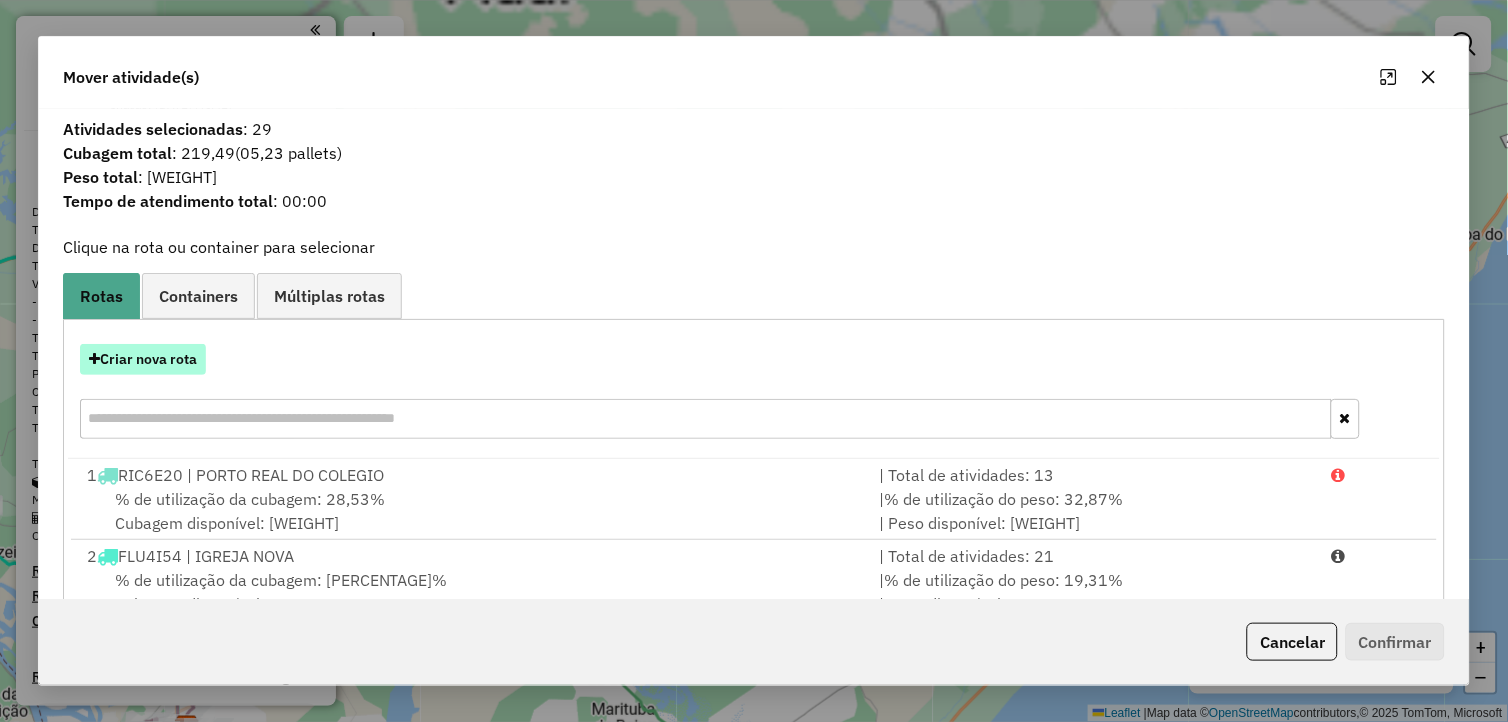 click on "Criar nova rota" at bounding box center [143, 359] 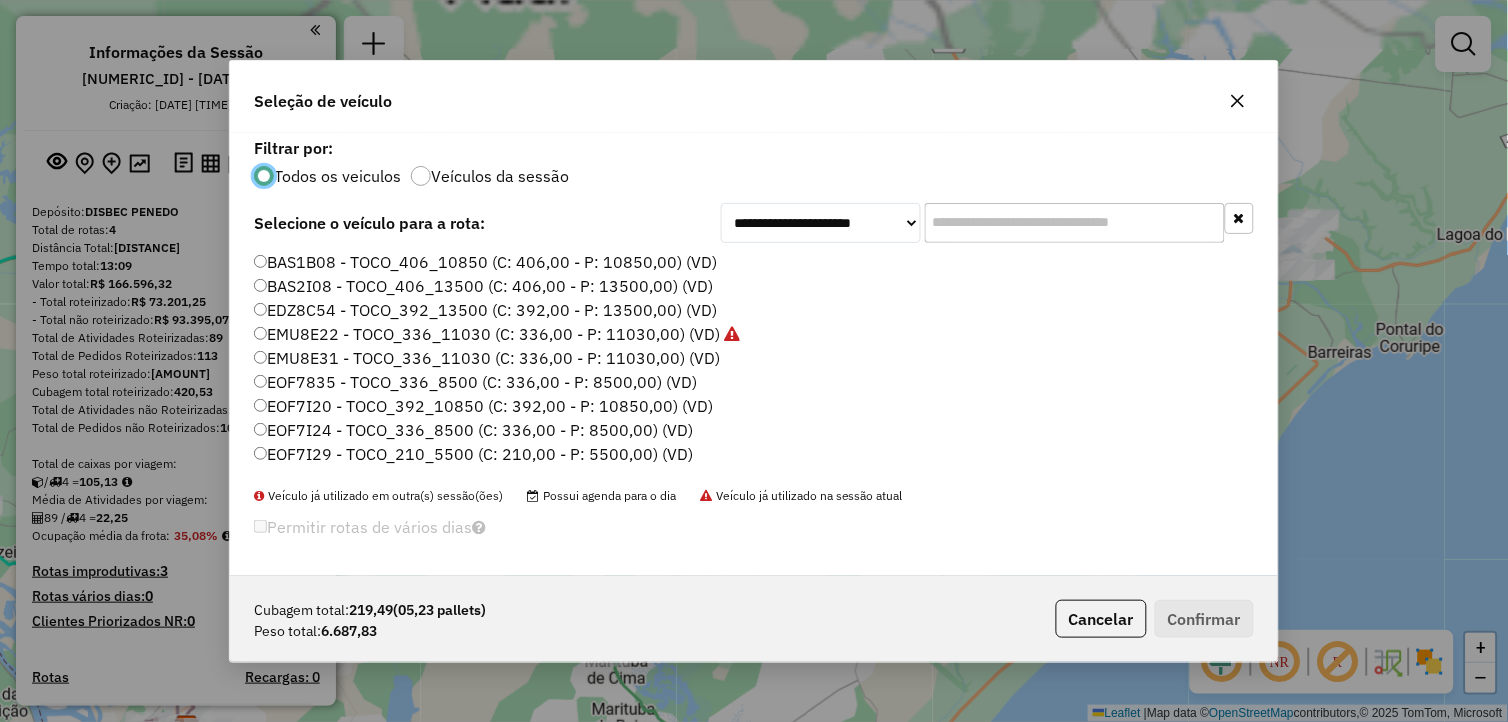 scroll, scrollTop: 11, scrollLeft: 5, axis: both 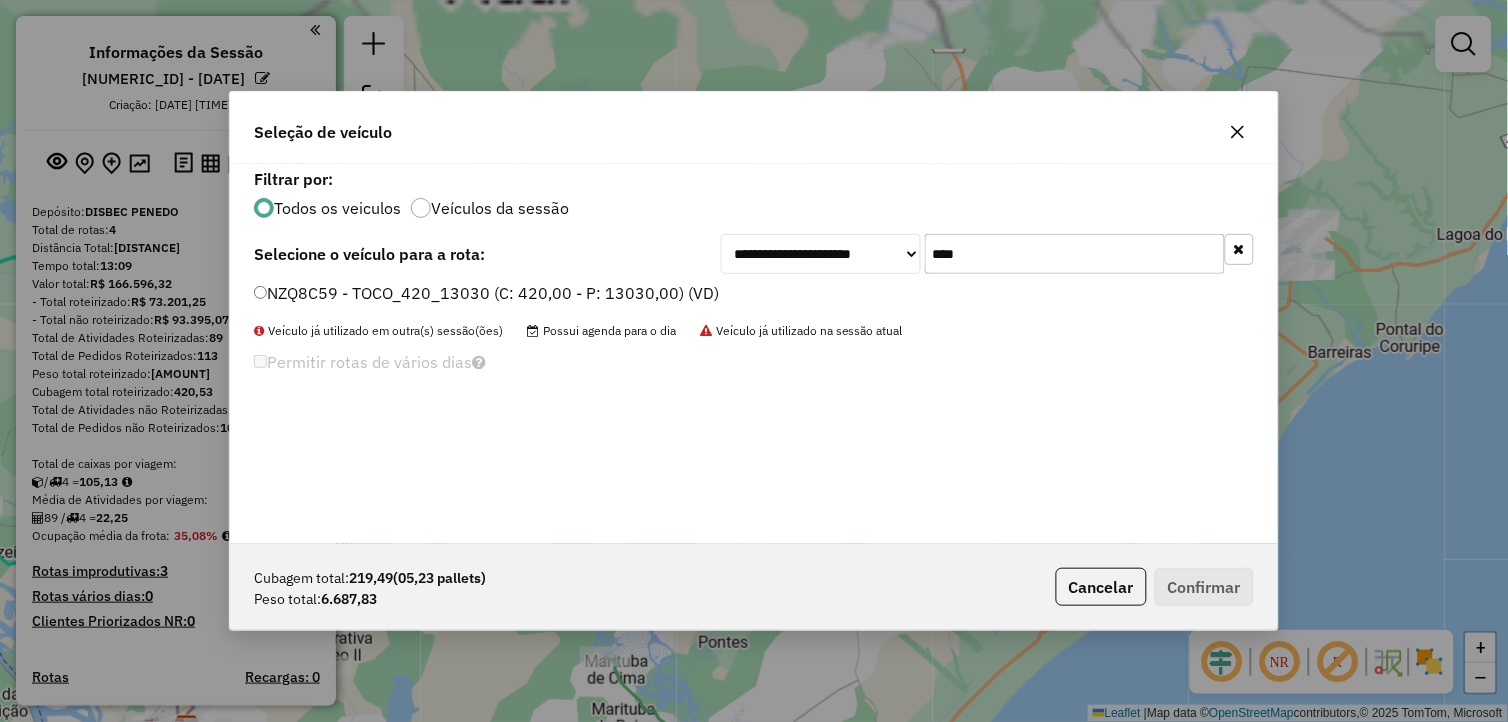 type on "****" 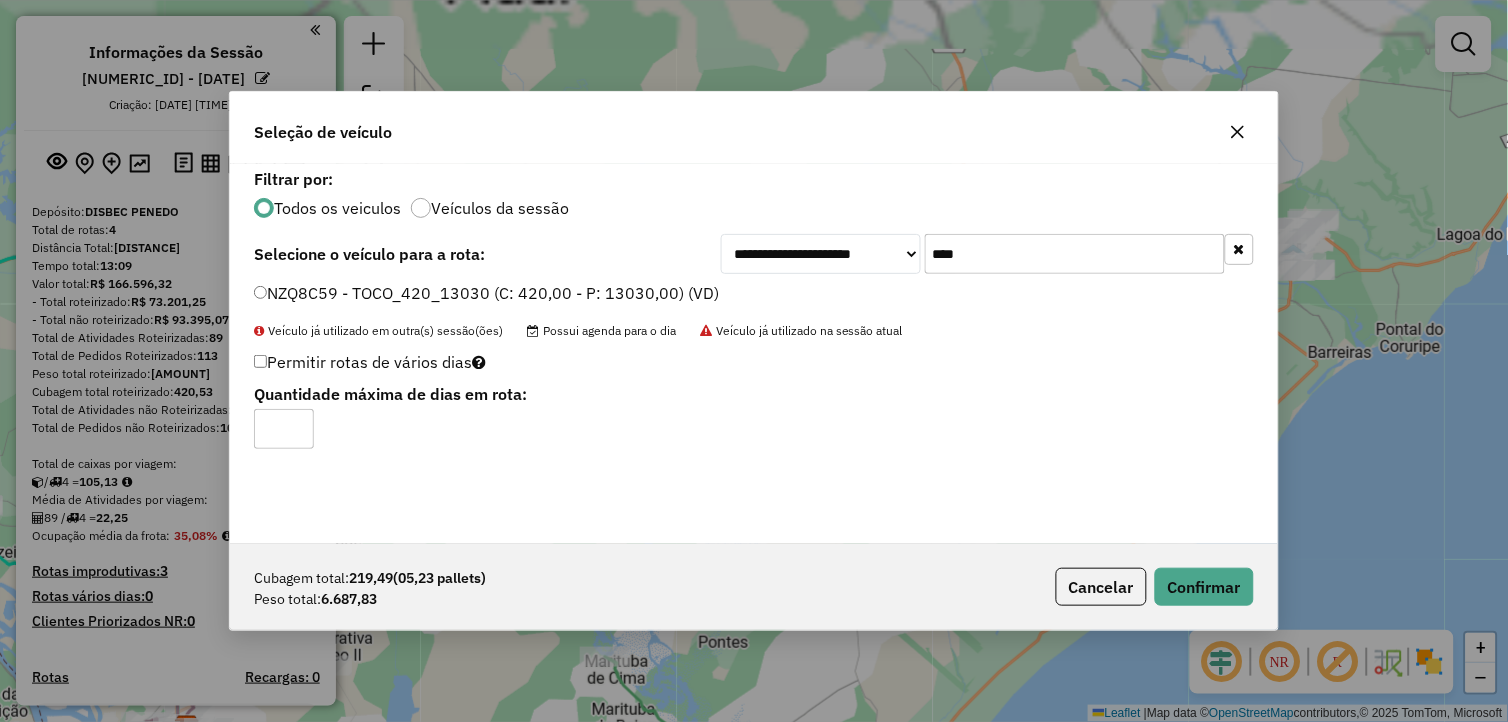click on "NZQ8C59 - TOCO_420_13030 (C: 420,00 - P: 13030,00) (VD)" 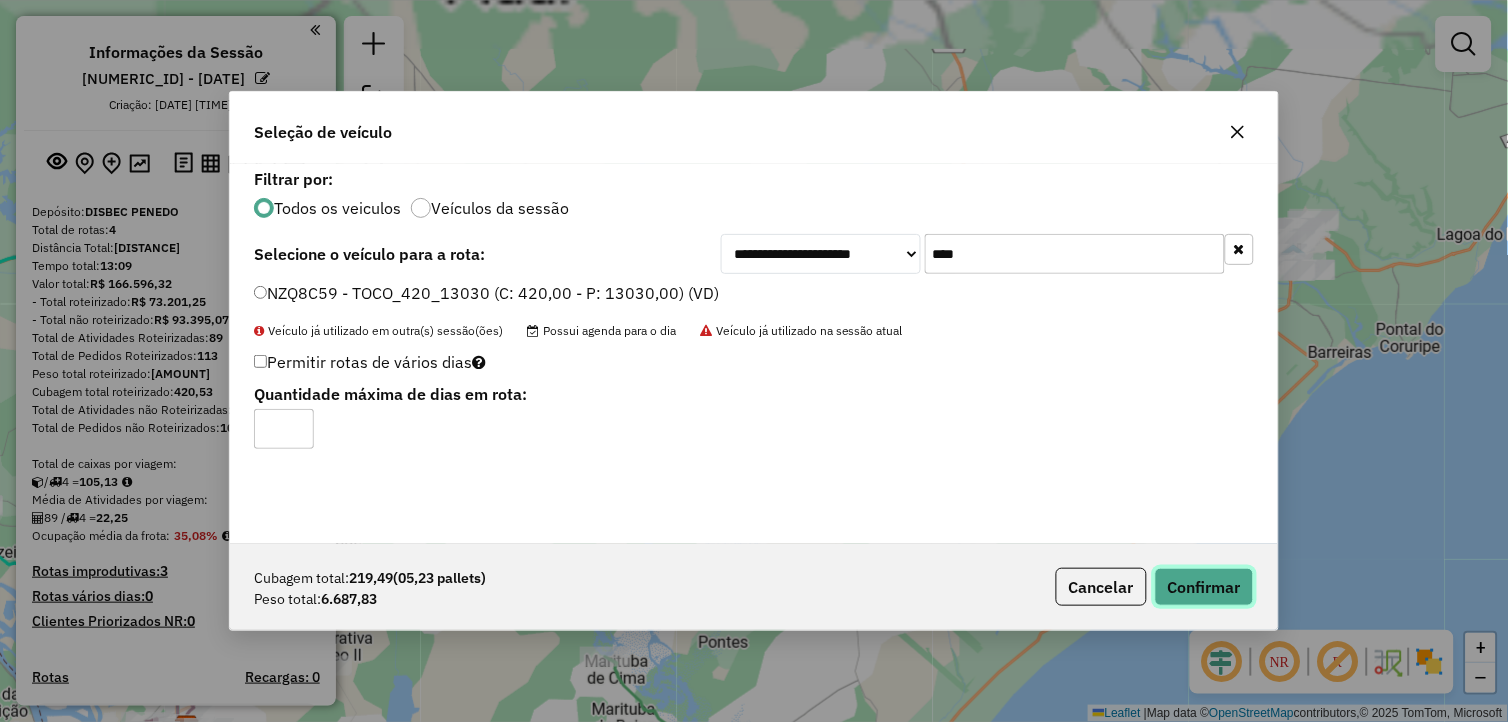 click on "Confirmar" 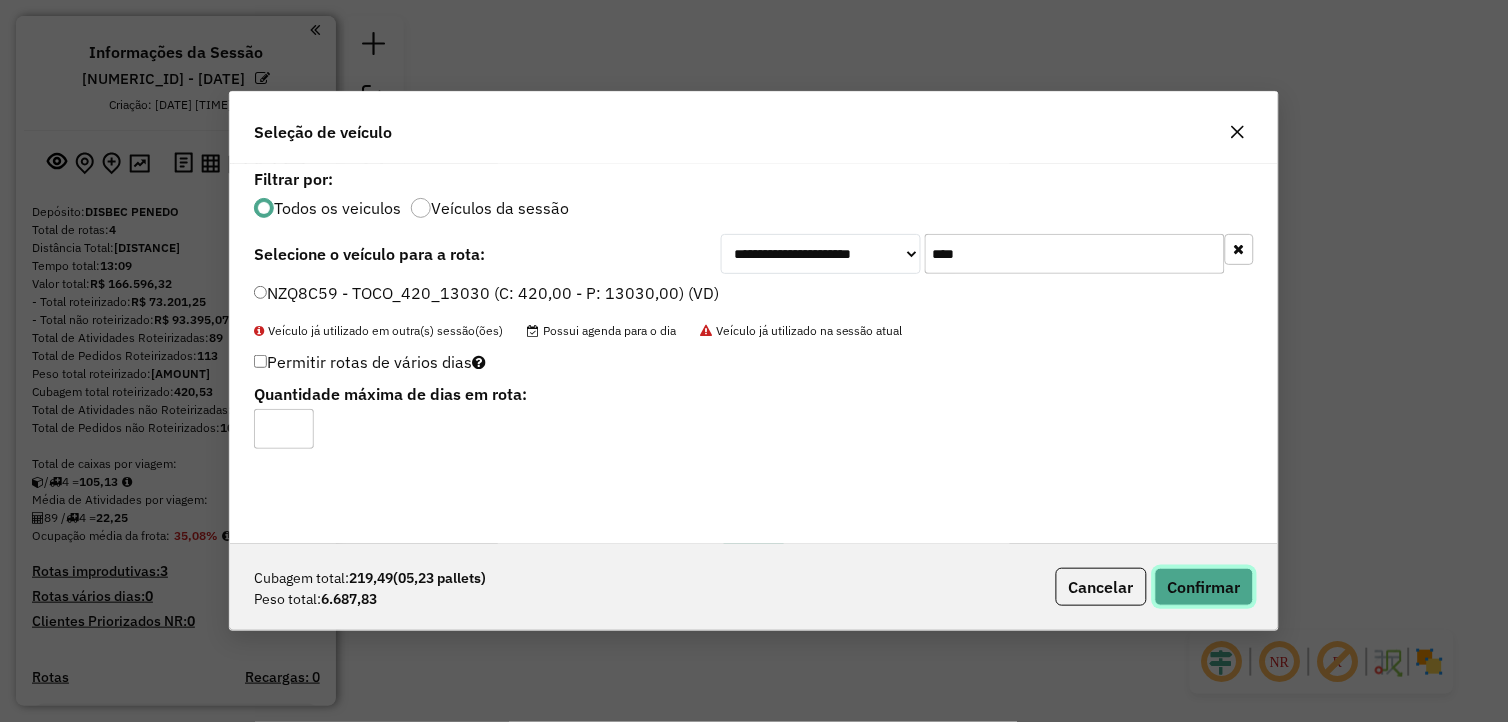 click on "Confirmar" 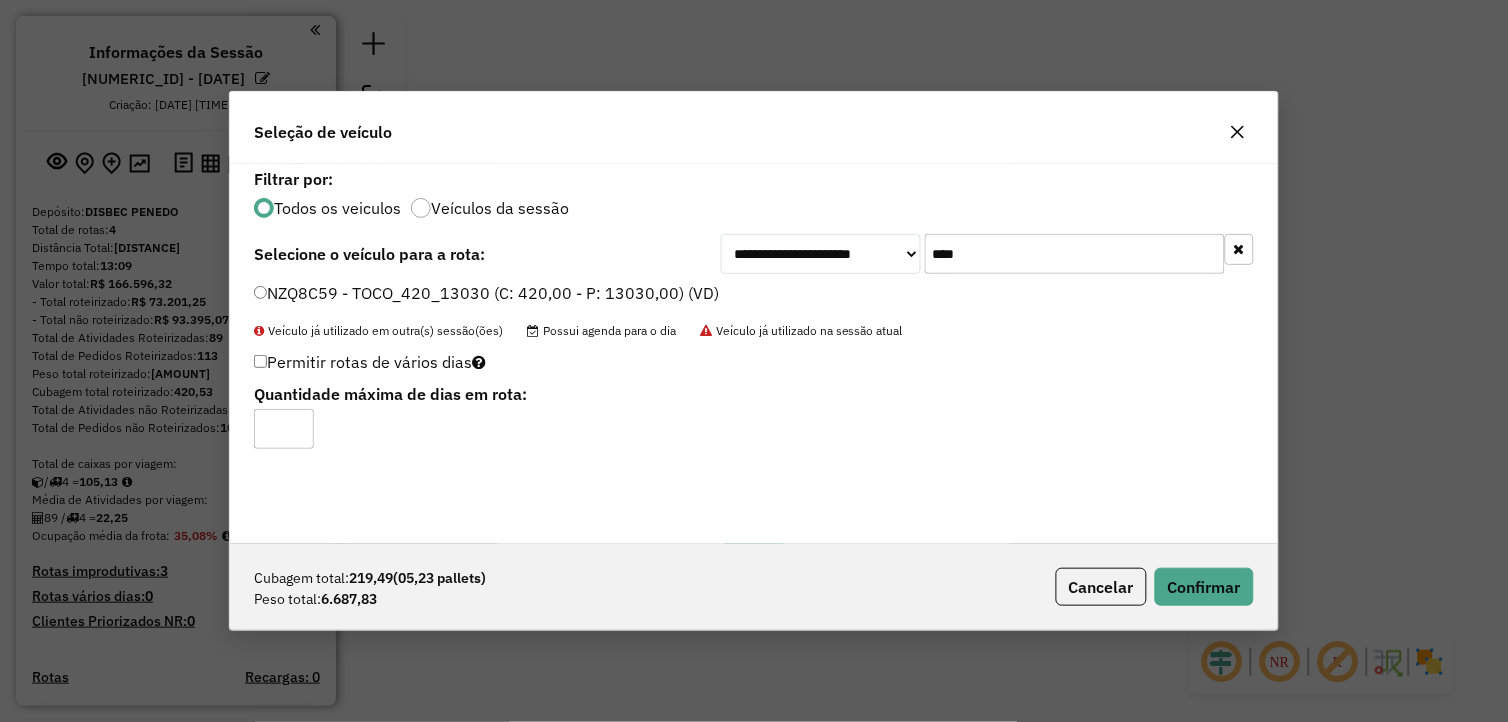 click on "Cancelar" 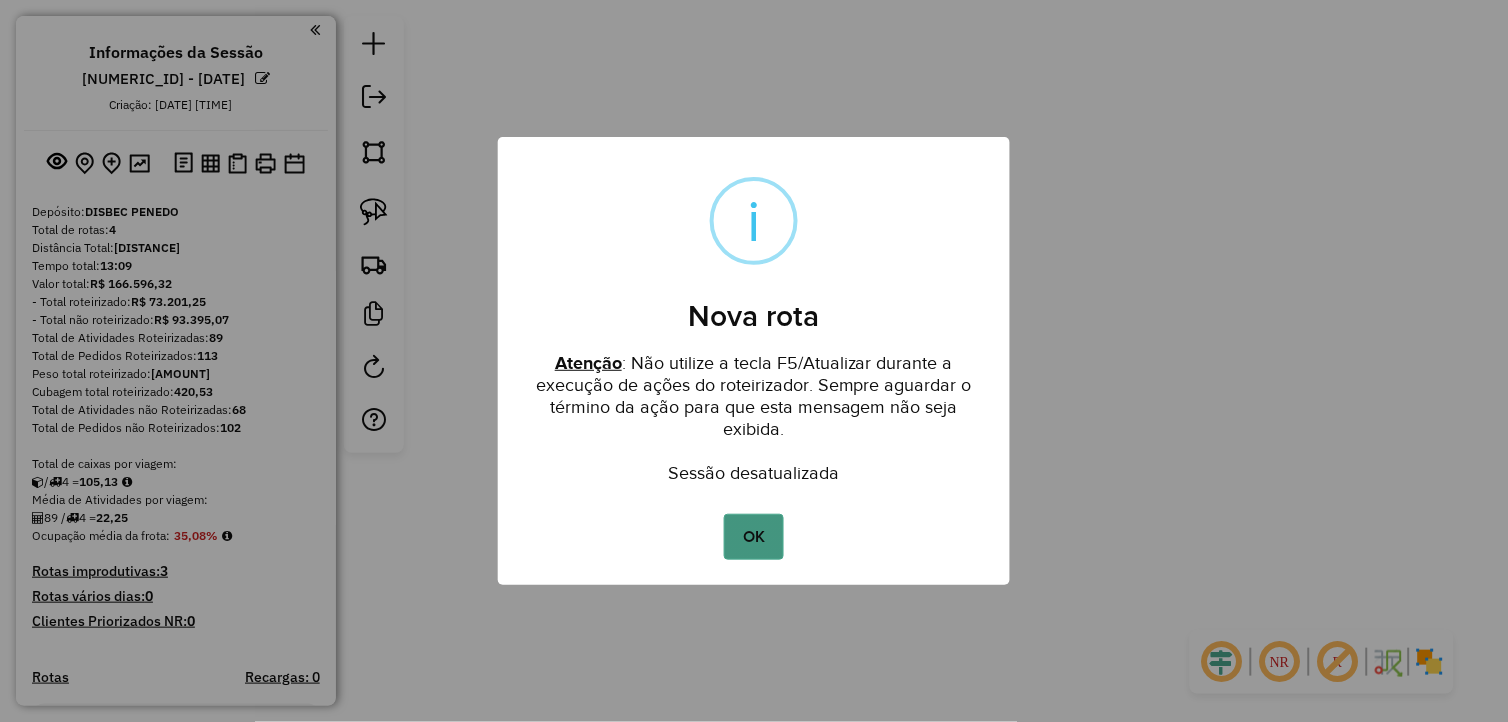 click on "OK" at bounding box center (753, 537) 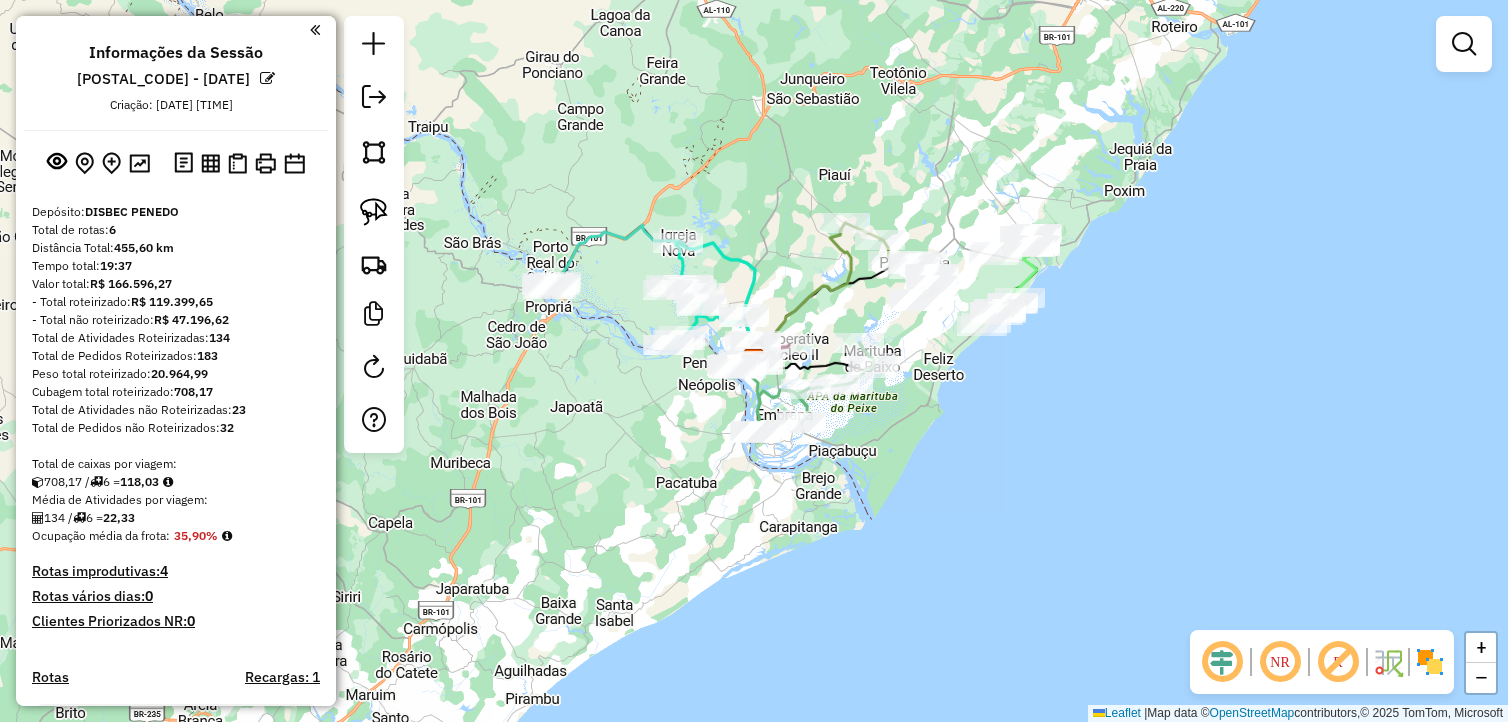 scroll, scrollTop: 0, scrollLeft: 0, axis: both 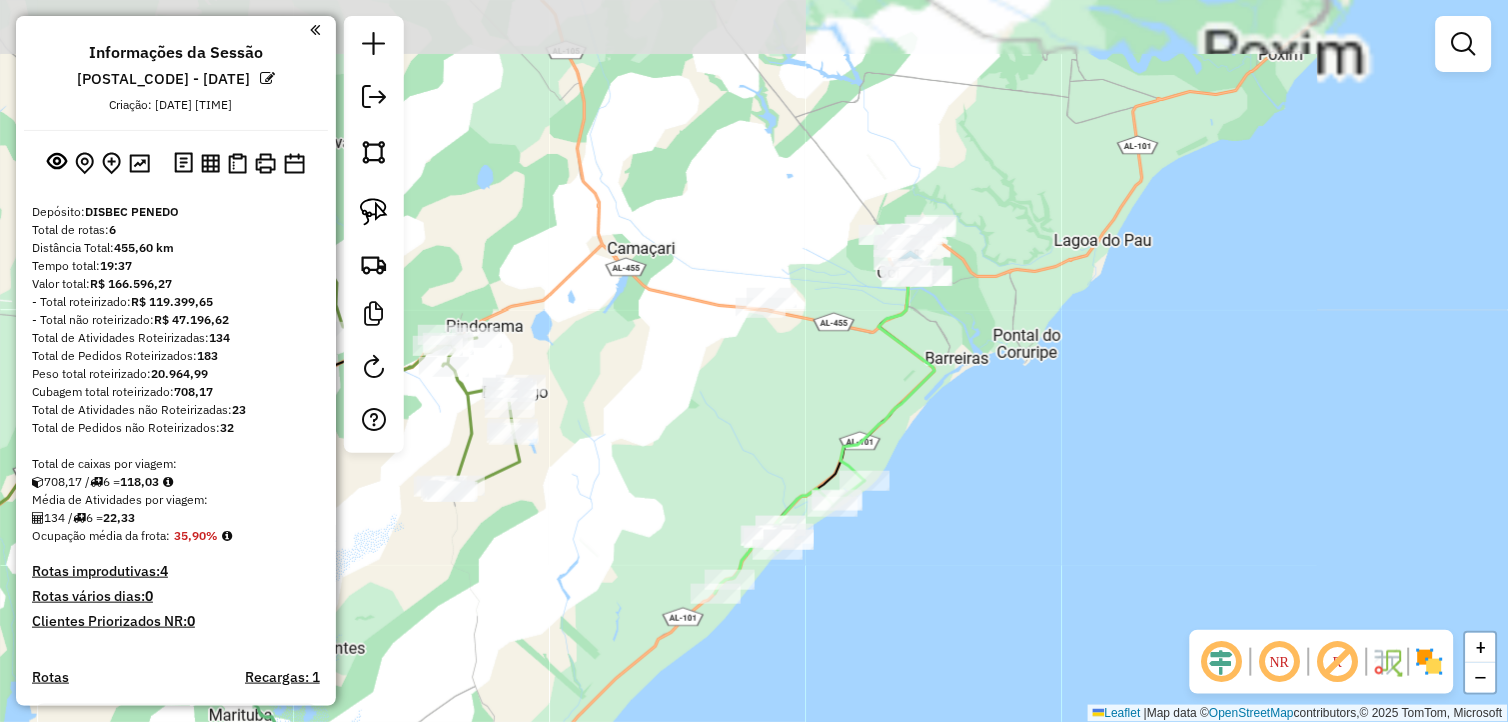 drag, startPoint x: 1018, startPoint y: 281, endPoint x: 906, endPoint y: 373, distance: 144.94136 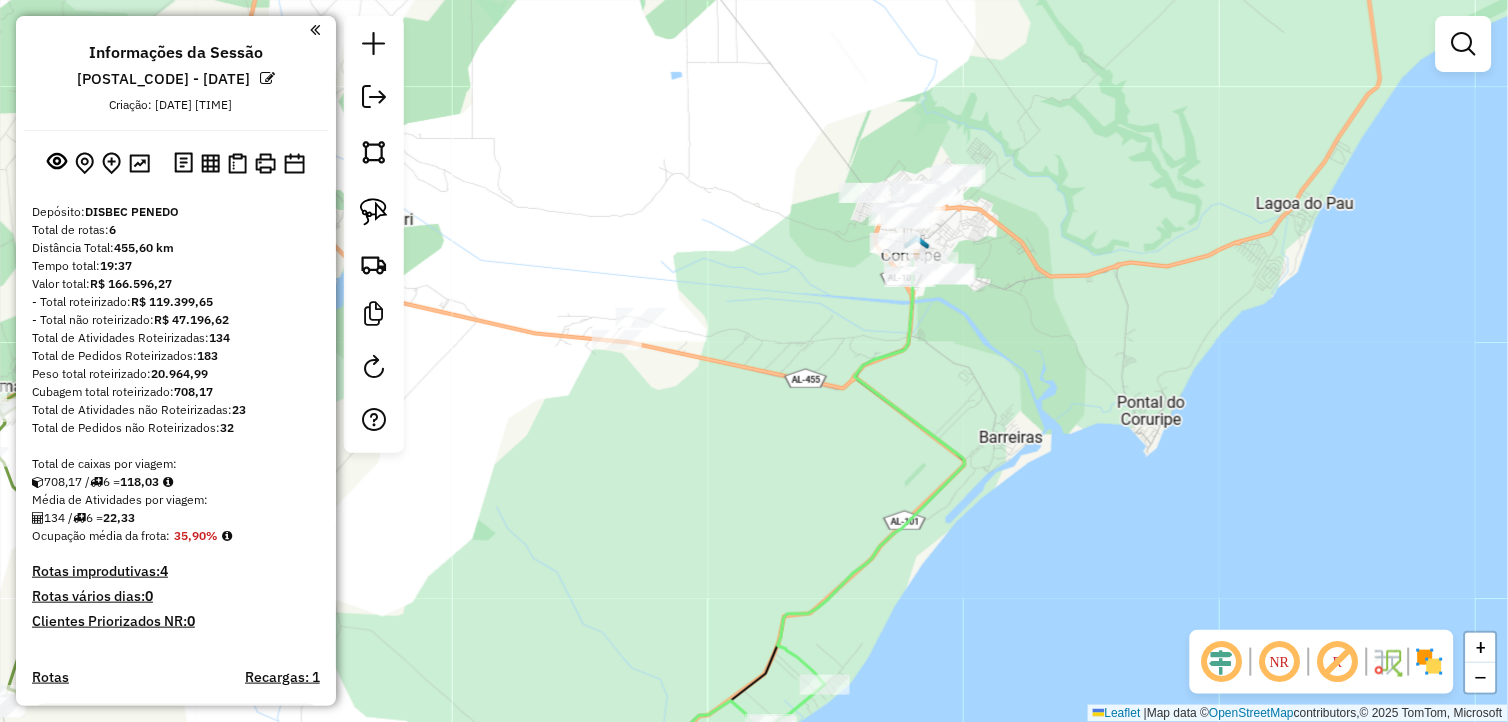 drag, startPoint x: 875, startPoint y: 315, endPoint x: 853, endPoint y: 347, distance: 38.832977 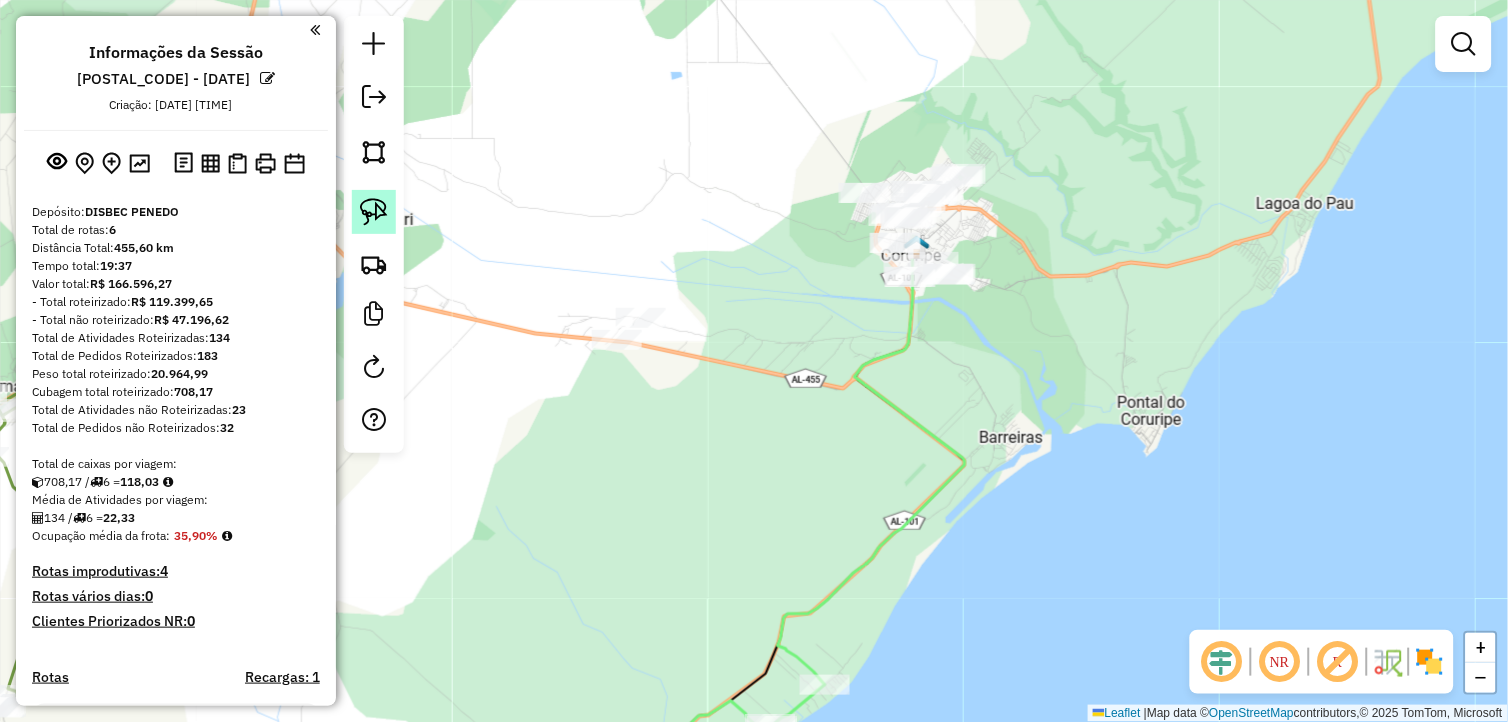 click 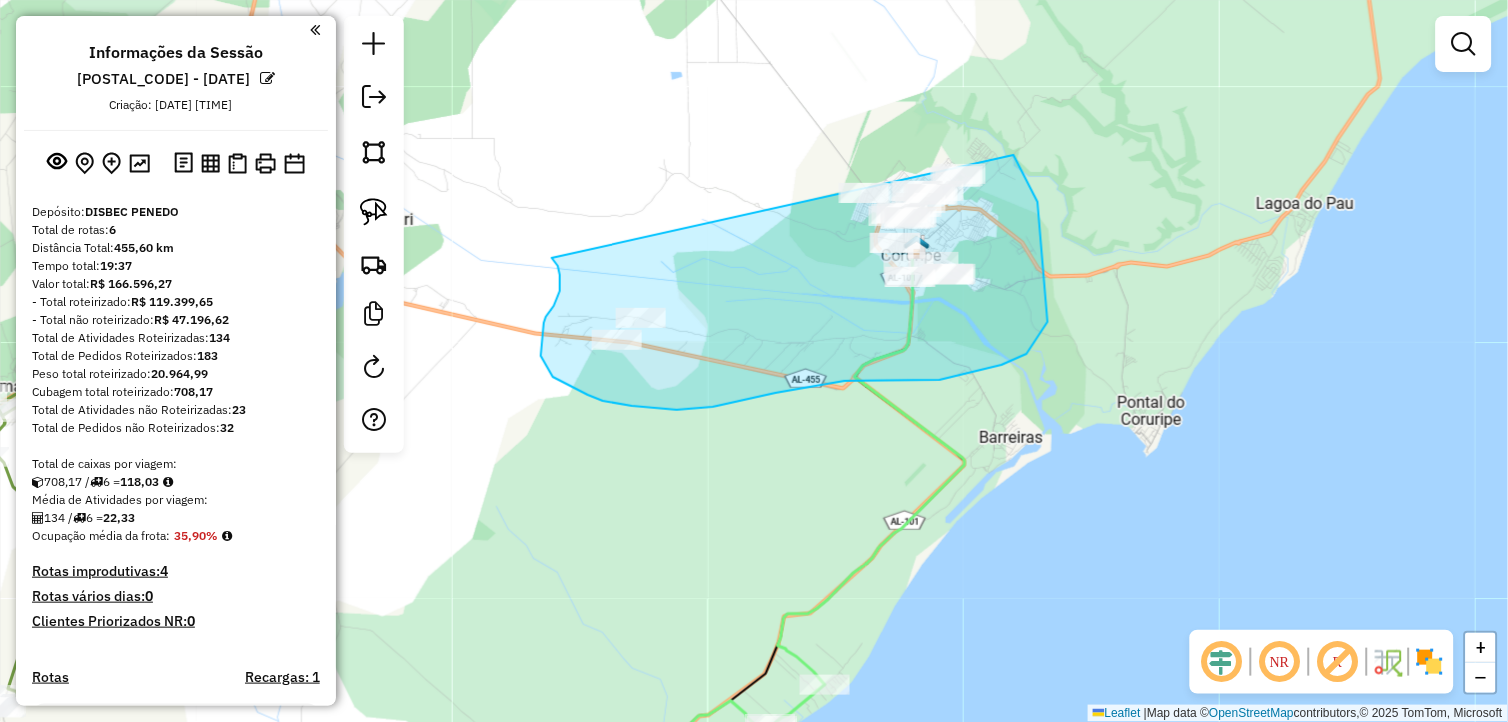drag, startPoint x: 556, startPoint y: 262, endPoint x: 968, endPoint y: 108, distance: 439.84088 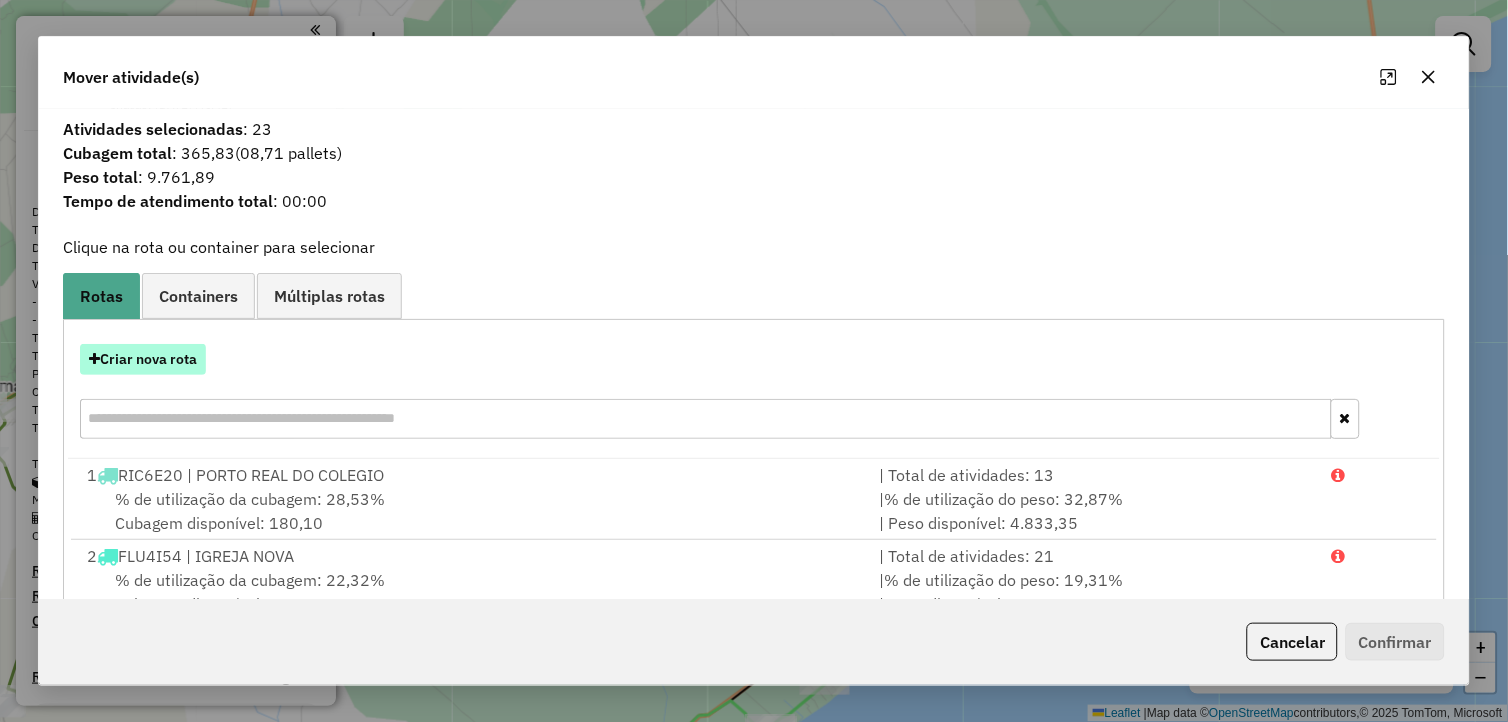 click on "Criar nova rota" at bounding box center [143, 359] 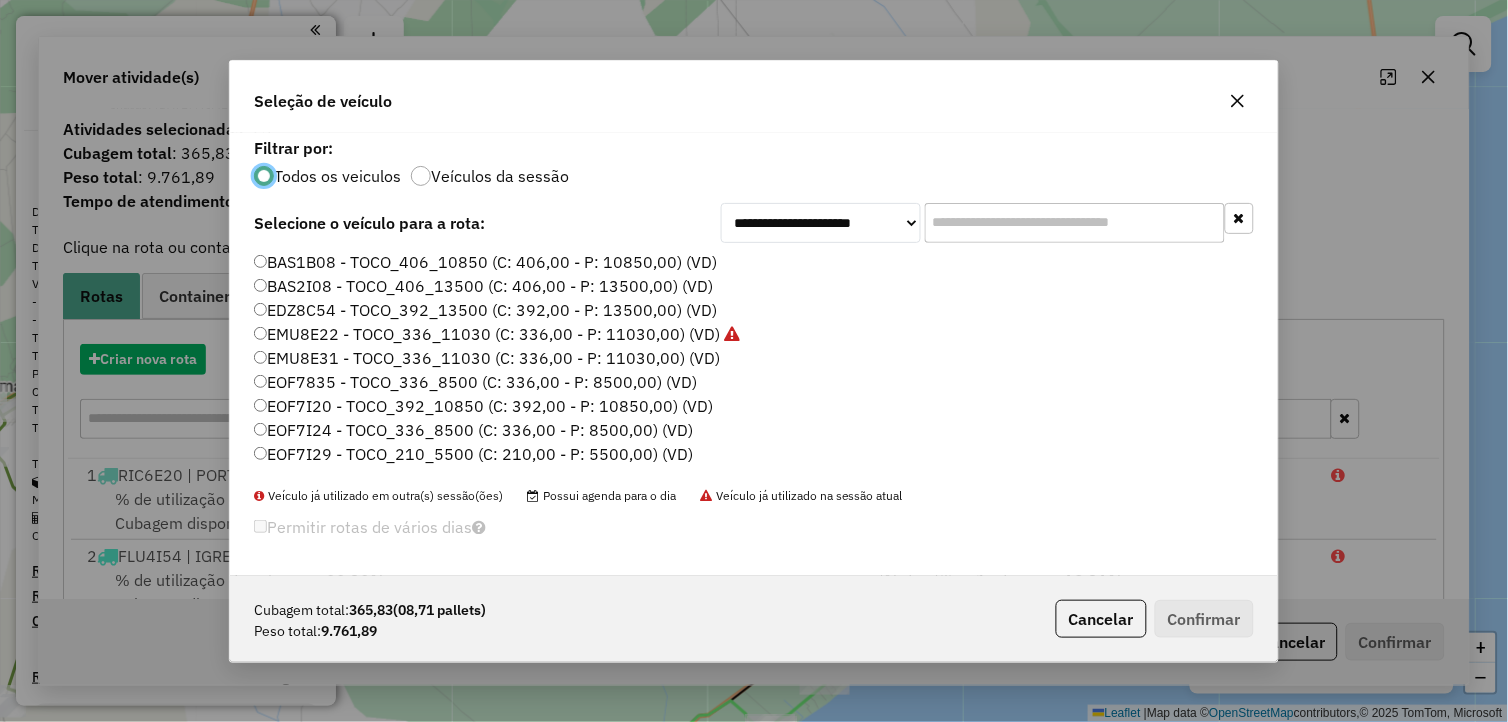 scroll, scrollTop: 11, scrollLeft: 5, axis: both 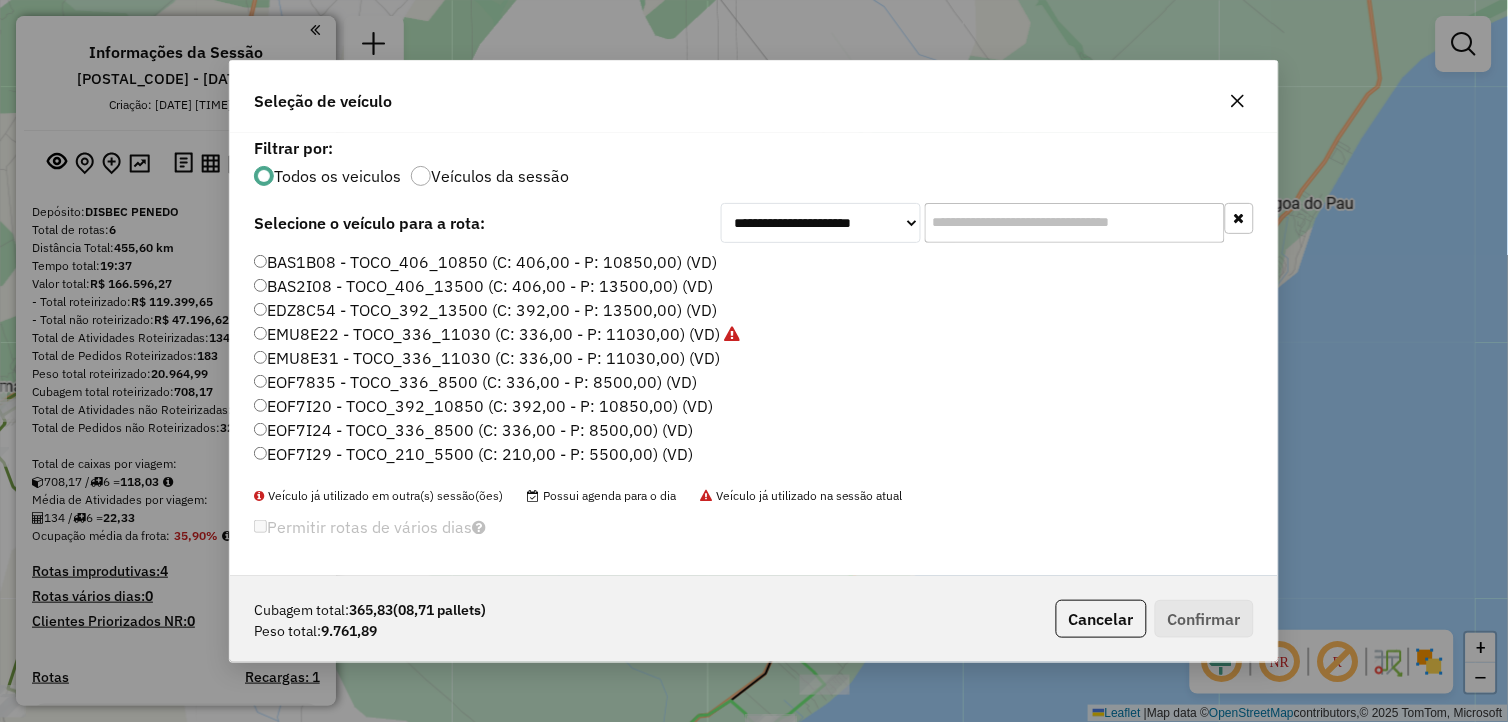 click 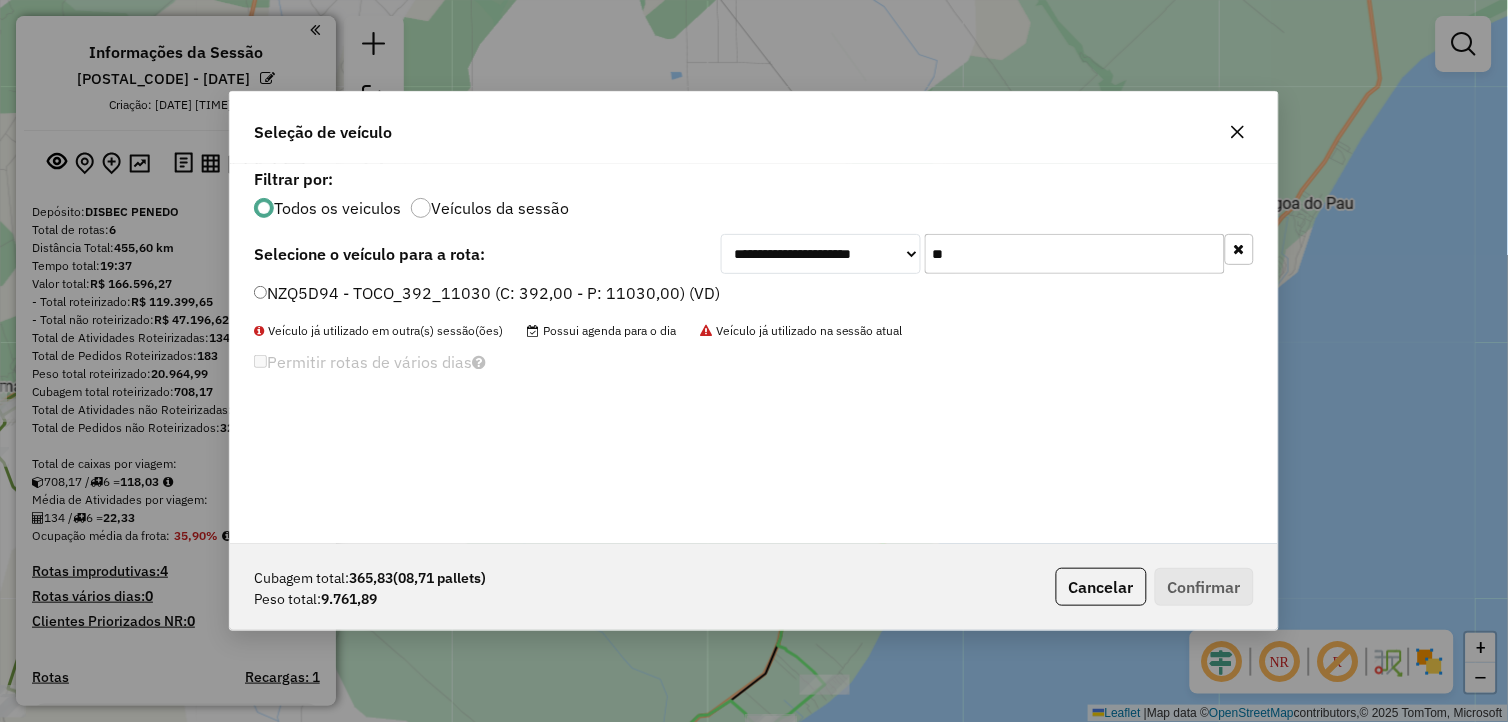 type on "**" 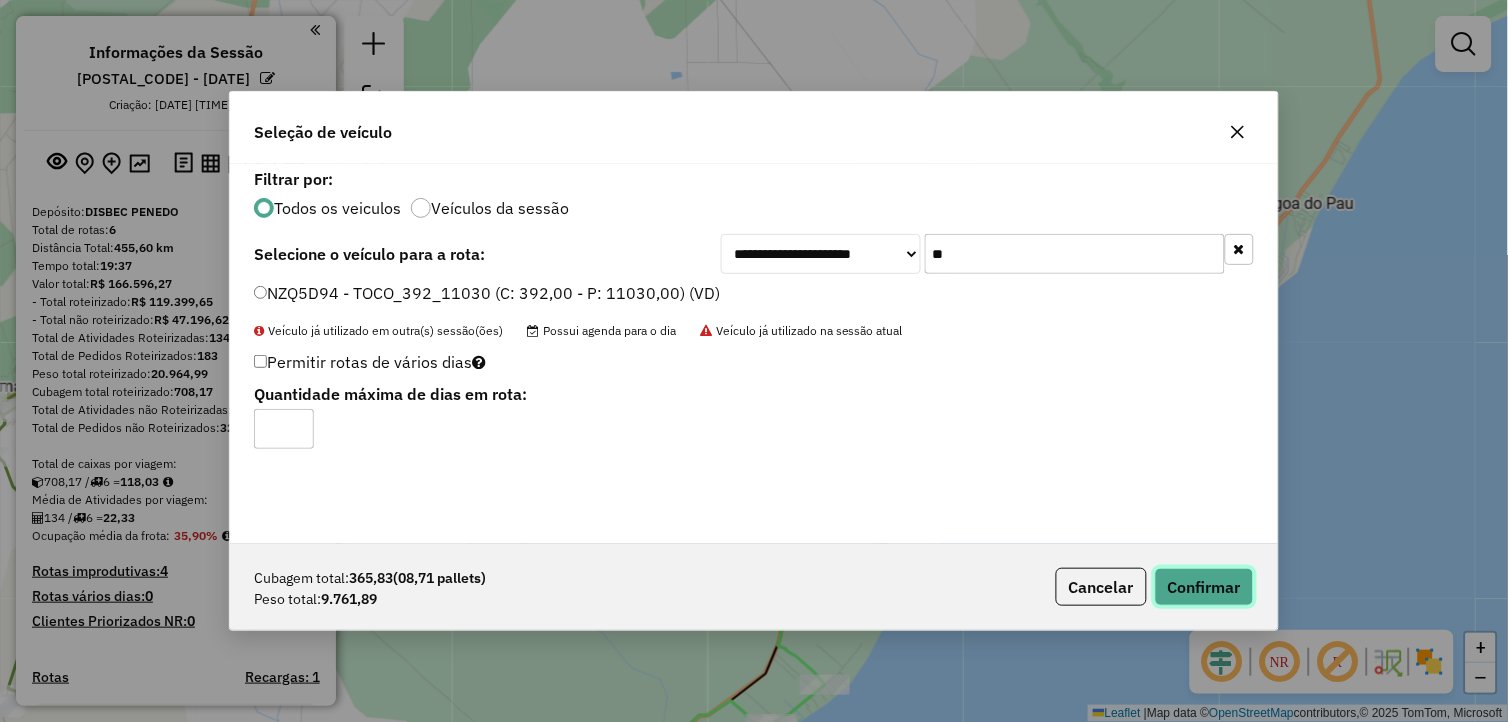 click on "Confirmar" 